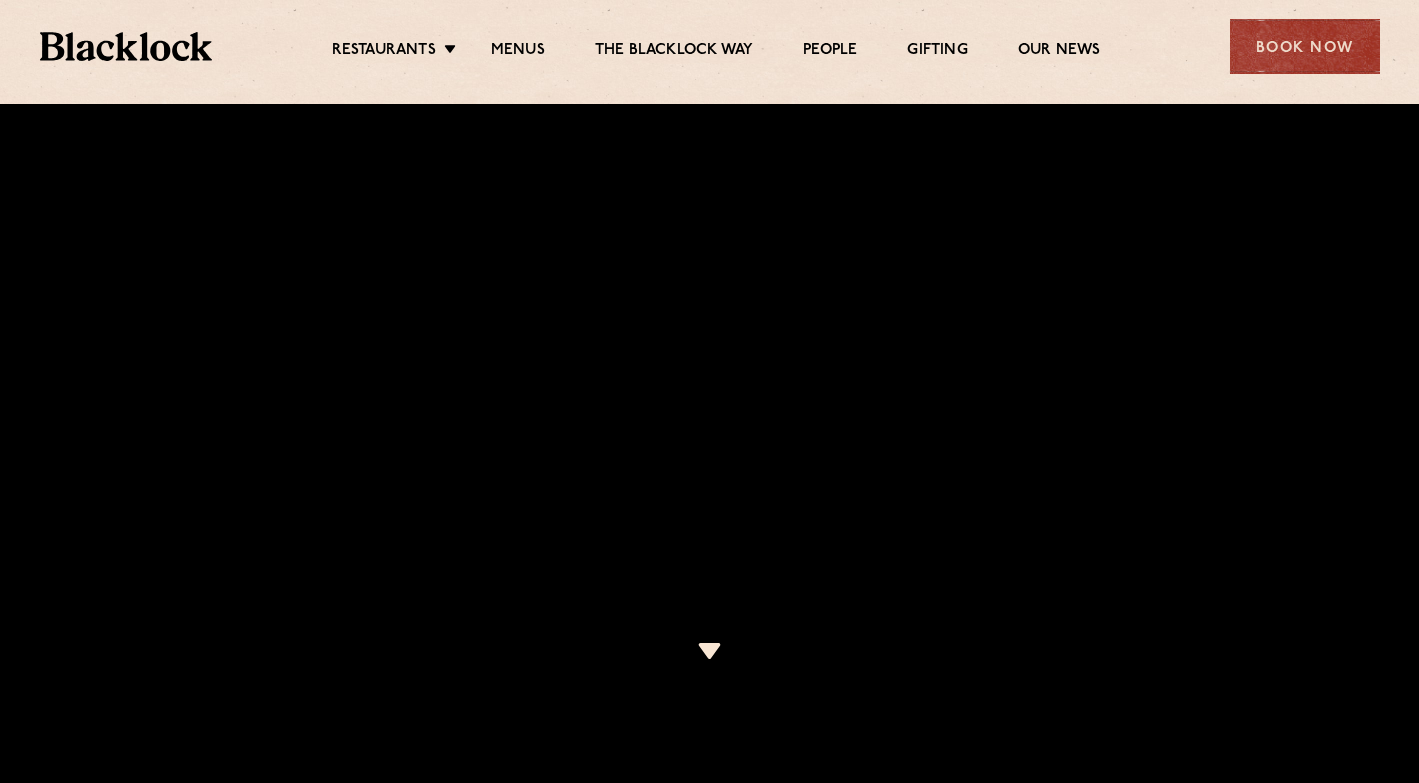 scroll, scrollTop: 1466, scrollLeft: 2, axis: both 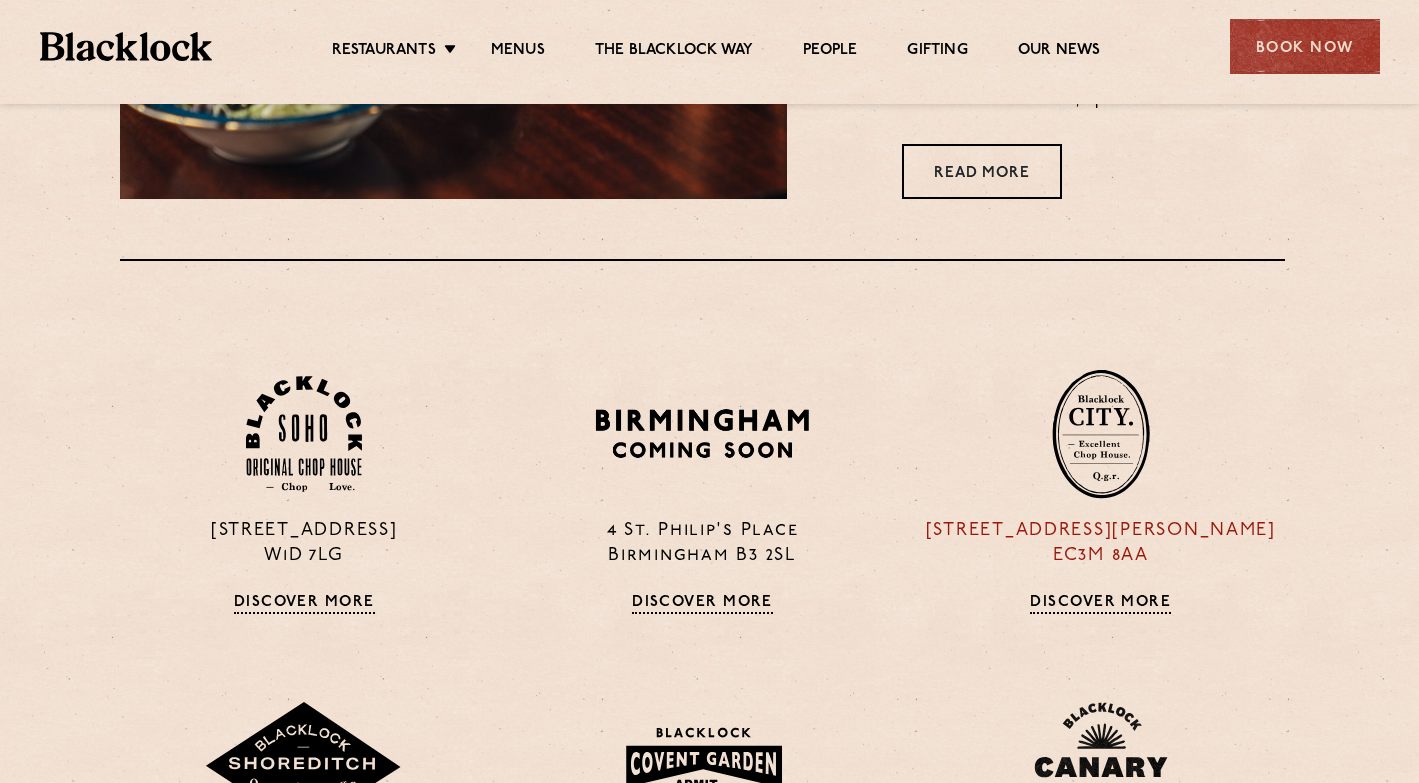 click on "13 Philpot Lane  EC3M 8AA" at bounding box center (1101, 544) 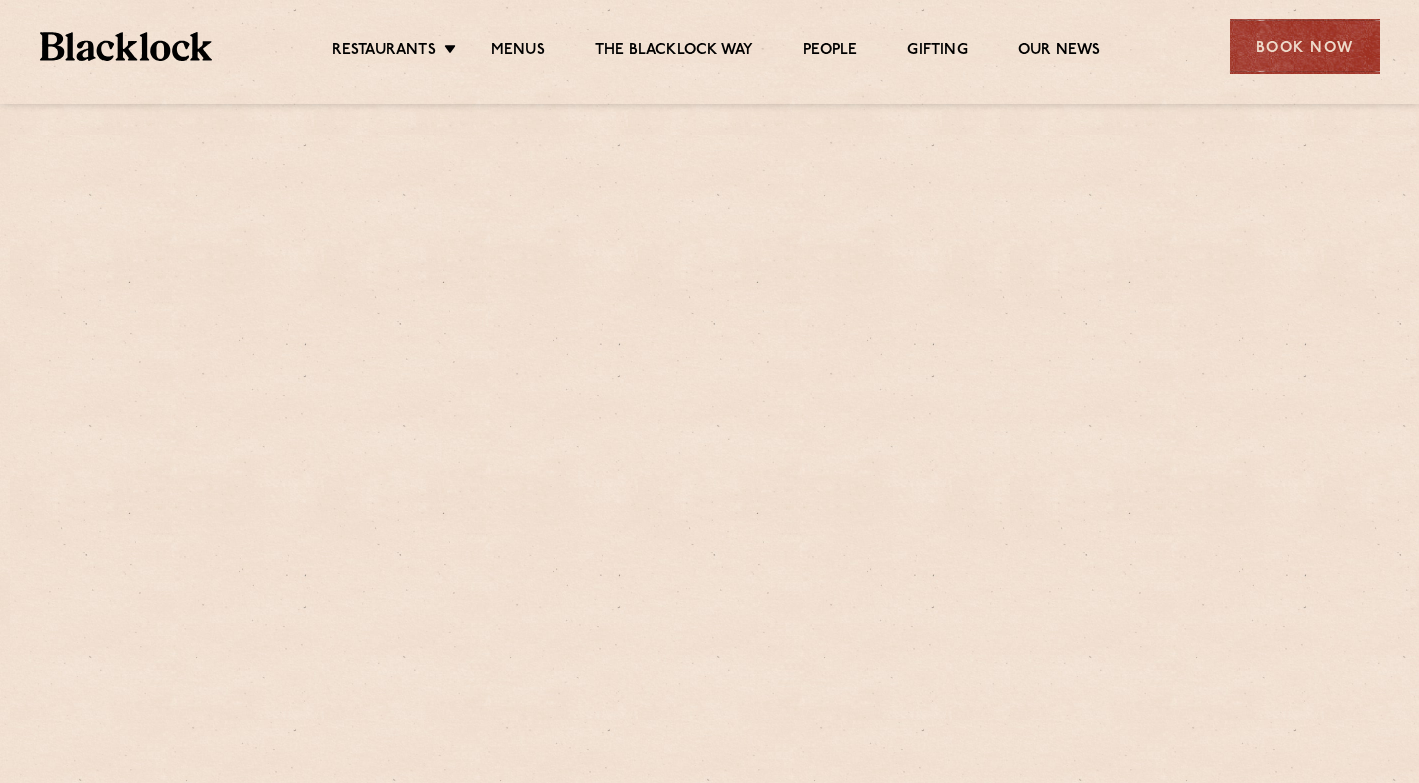 scroll, scrollTop: 0, scrollLeft: 0, axis: both 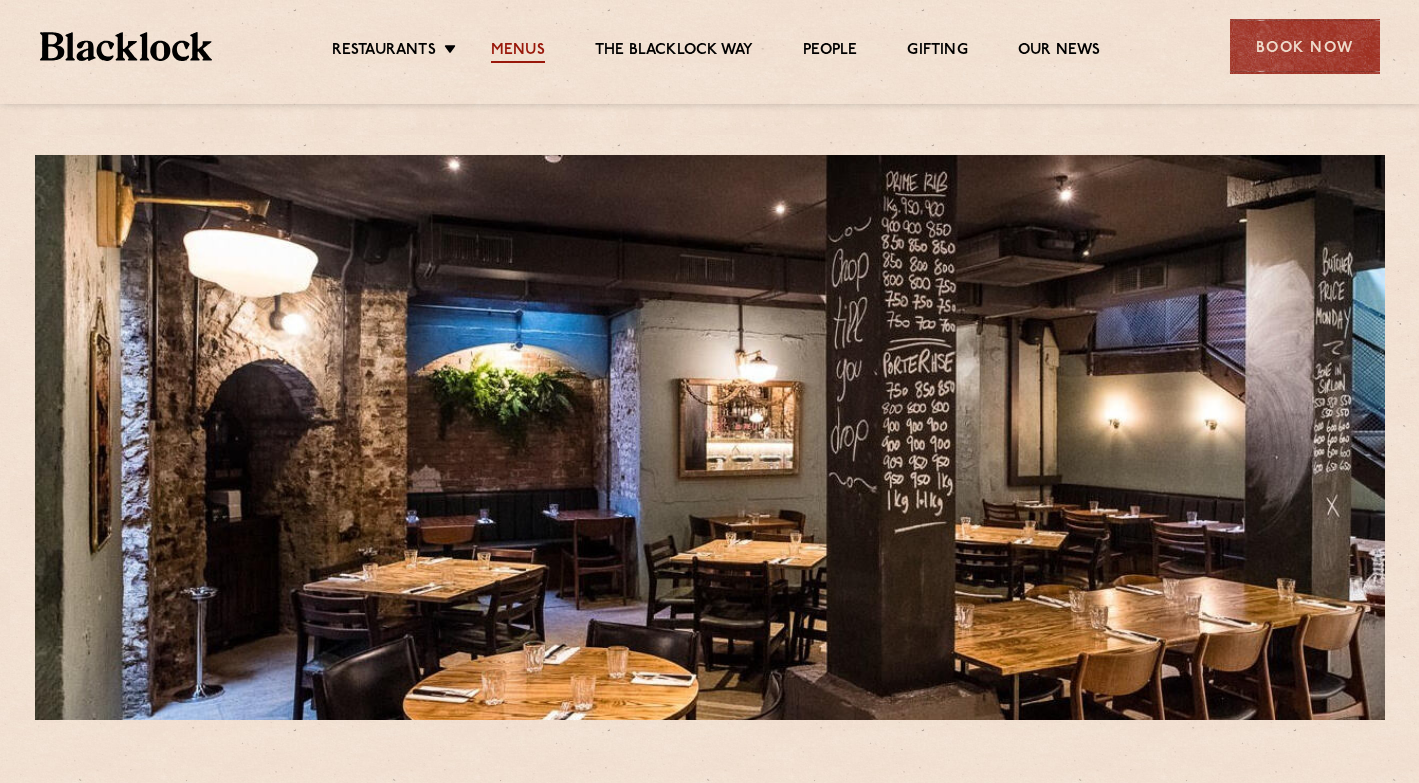 click on "Menus" at bounding box center (518, 52) 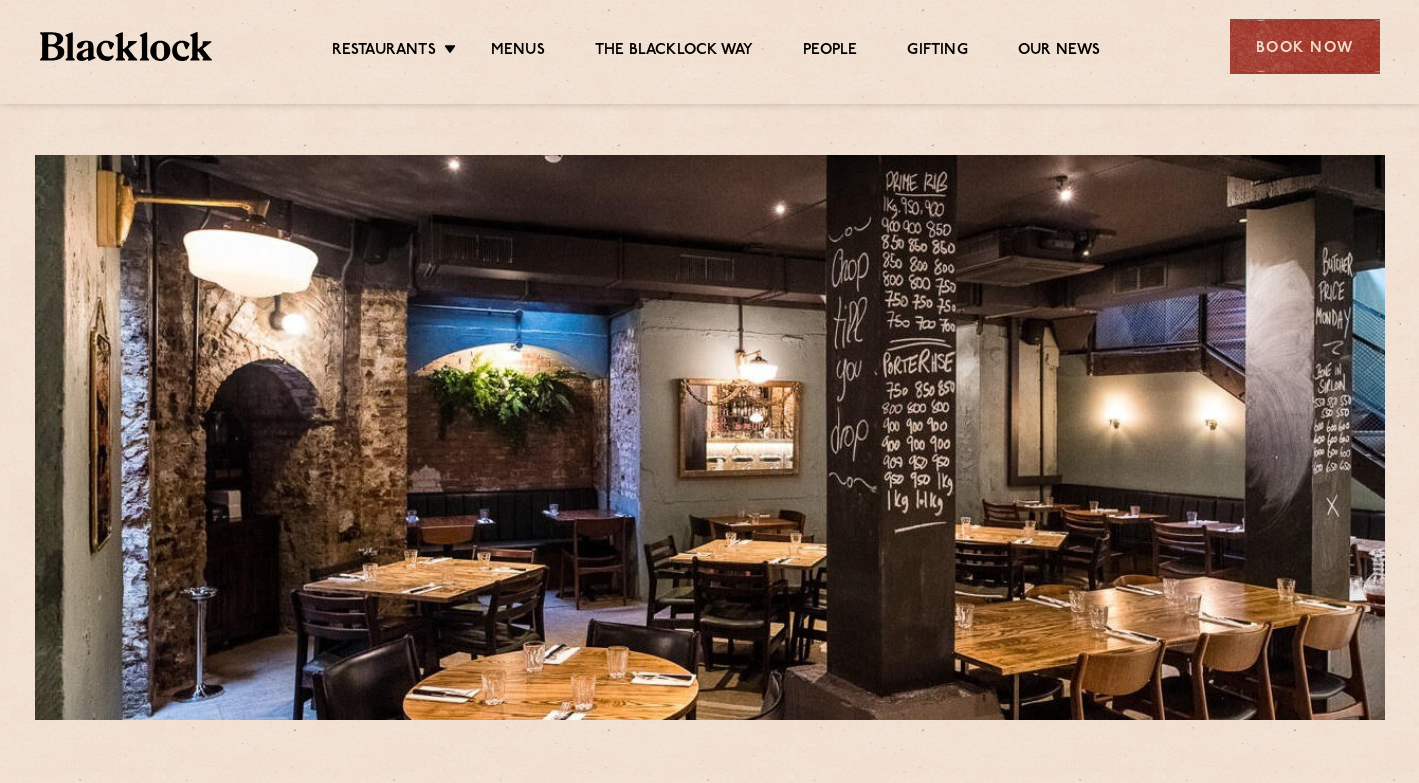 scroll, scrollTop: 1, scrollLeft: 0, axis: vertical 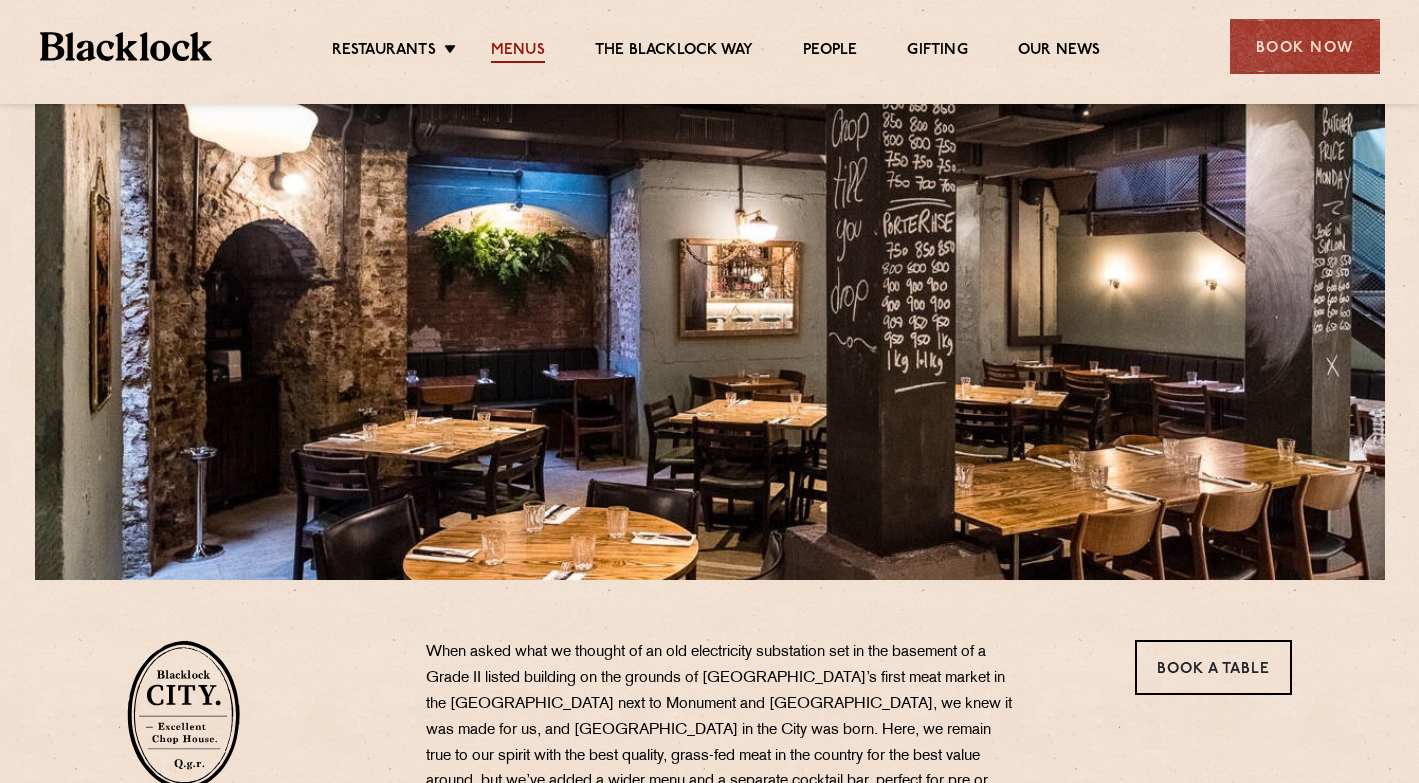 click on "Menus" at bounding box center (518, 52) 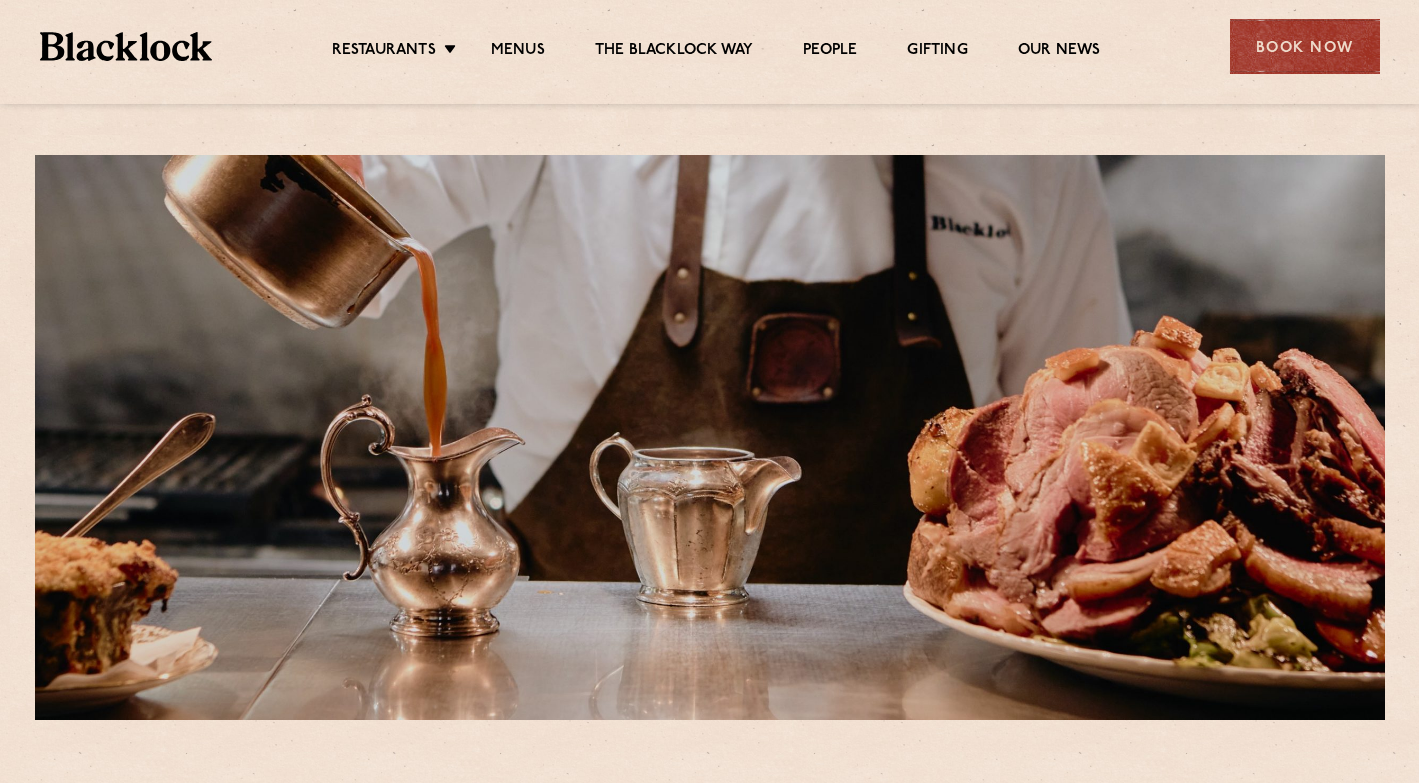 scroll, scrollTop: 0, scrollLeft: 0, axis: both 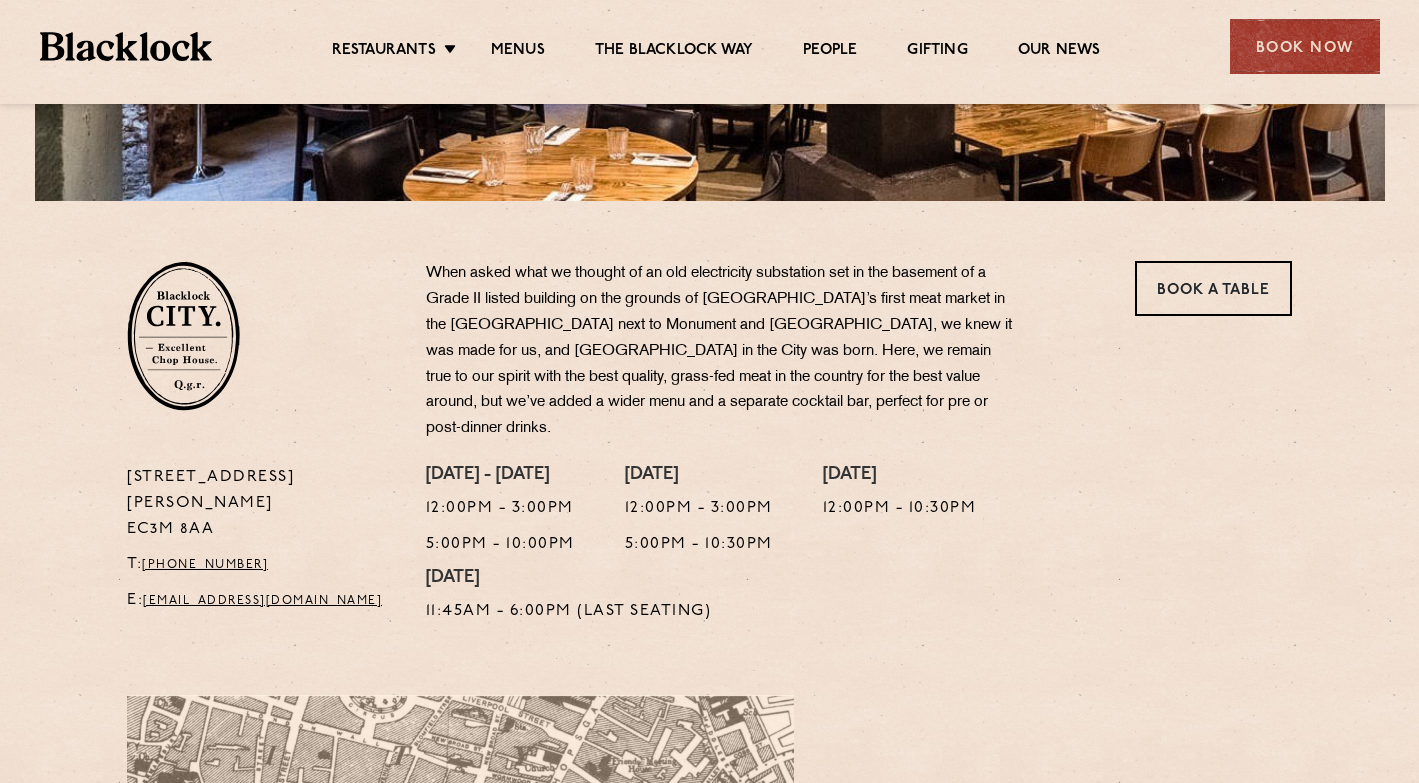 click on "Menus" at bounding box center [518, 52] 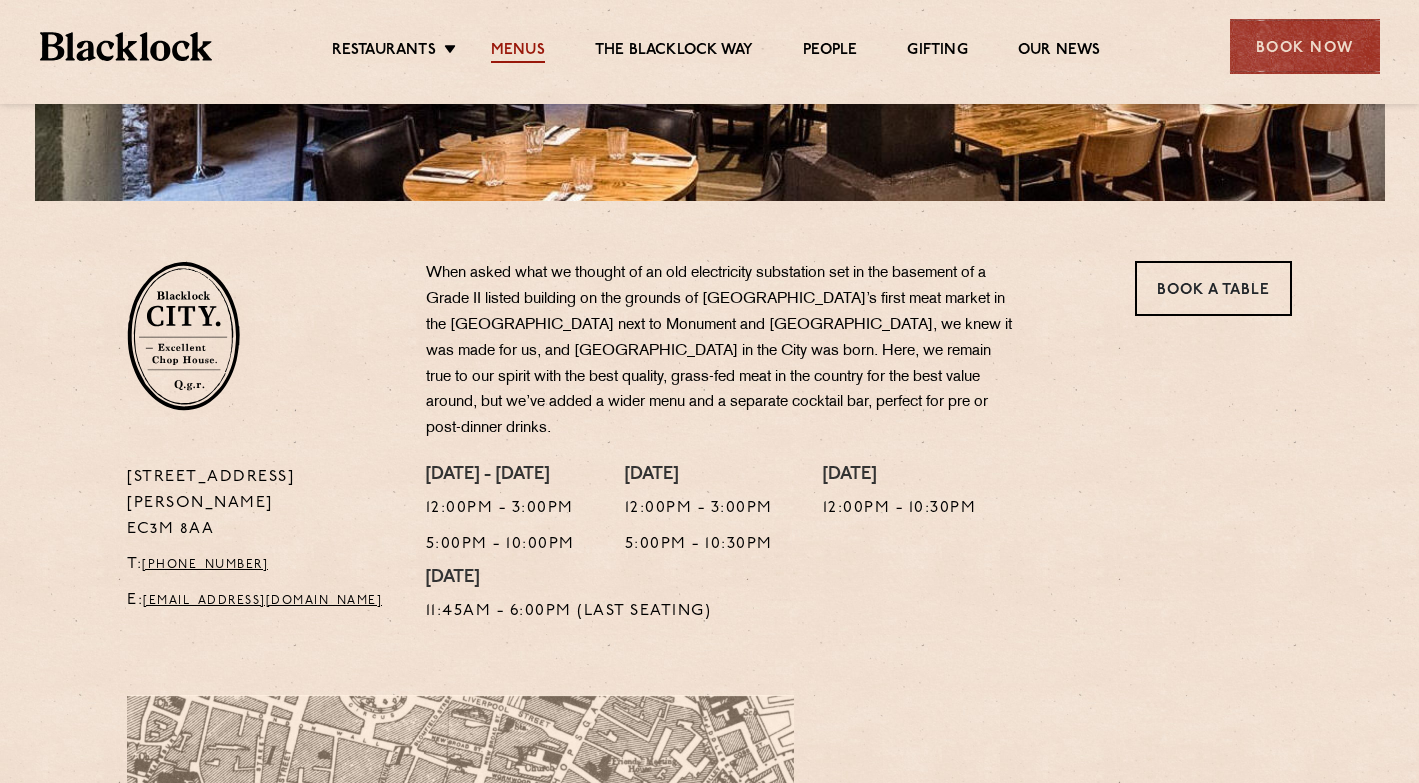 click on "Menus" at bounding box center (518, 52) 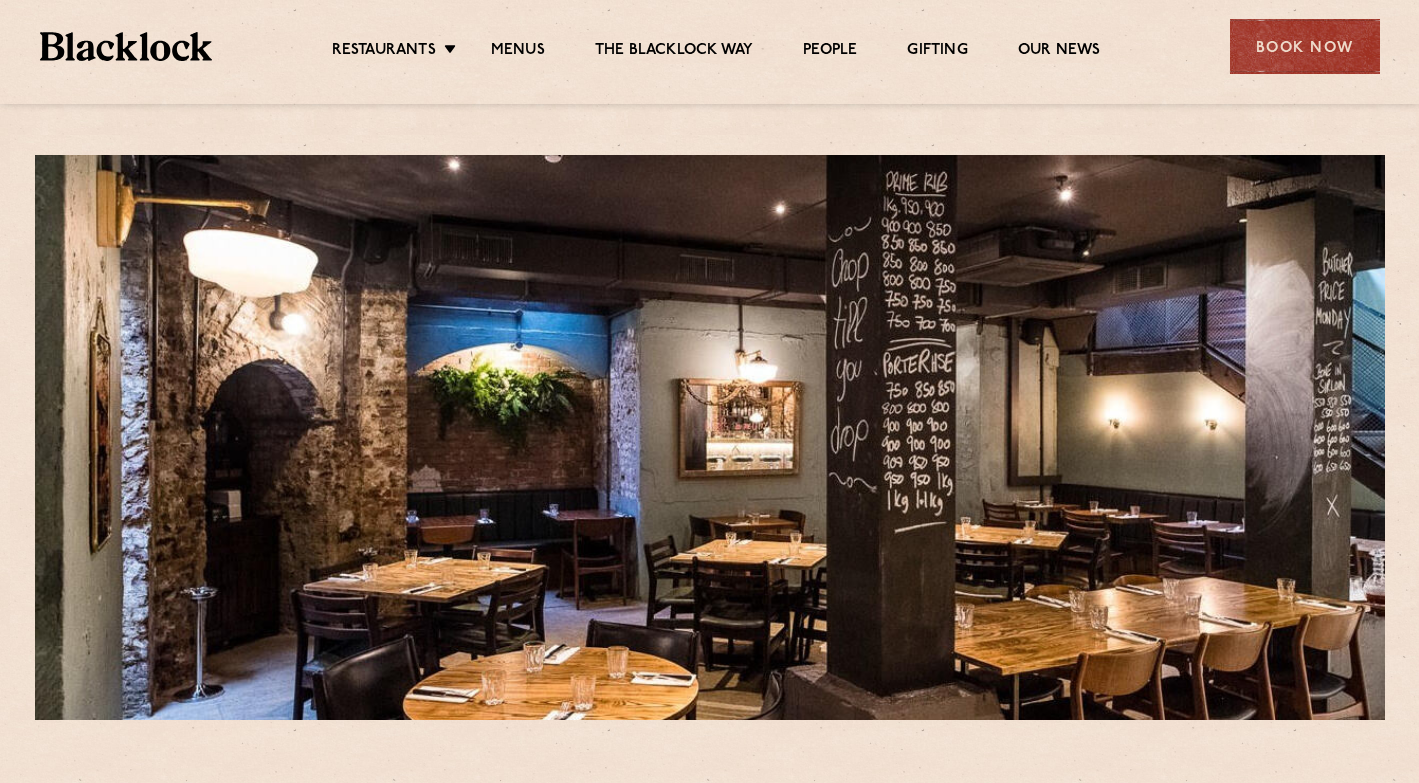 scroll, scrollTop: 0, scrollLeft: 0, axis: both 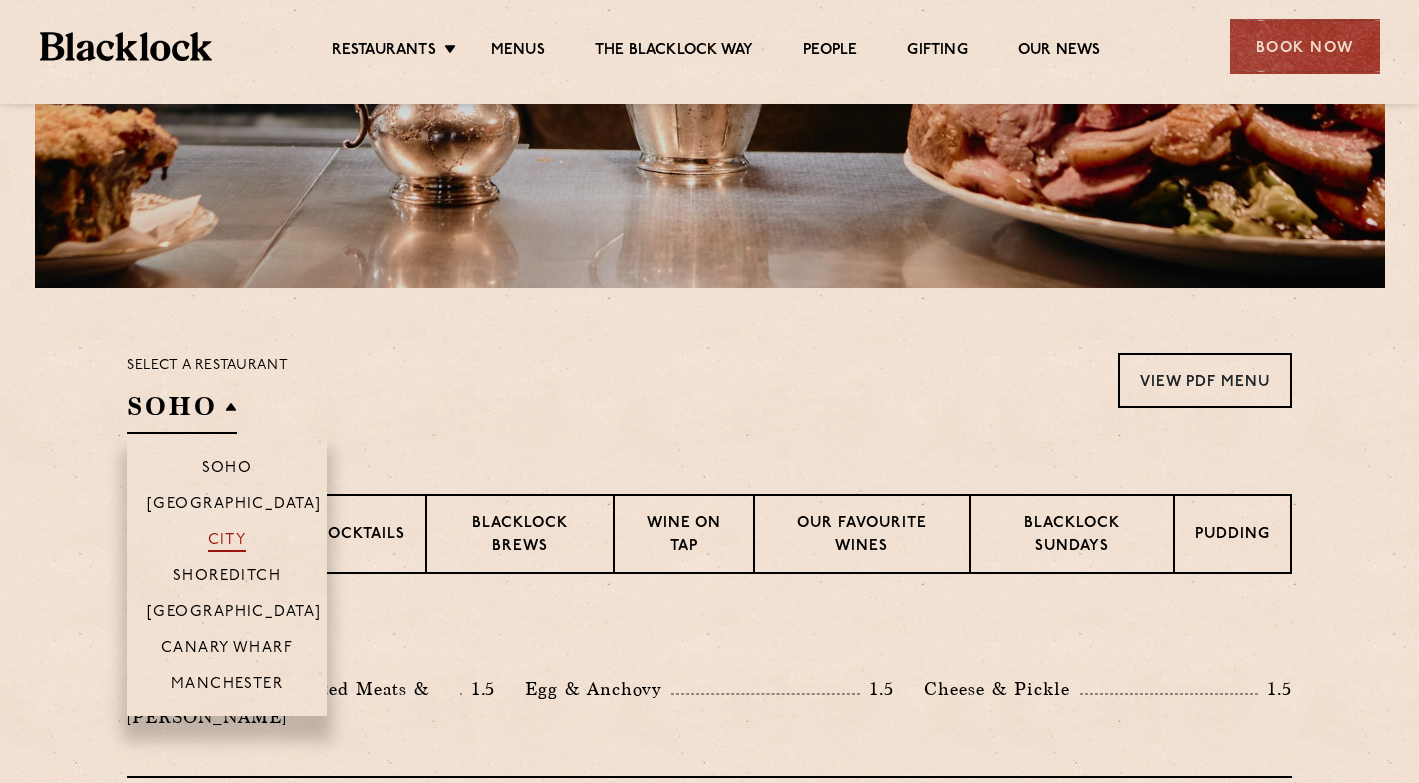 click on "City" at bounding box center [227, 542] 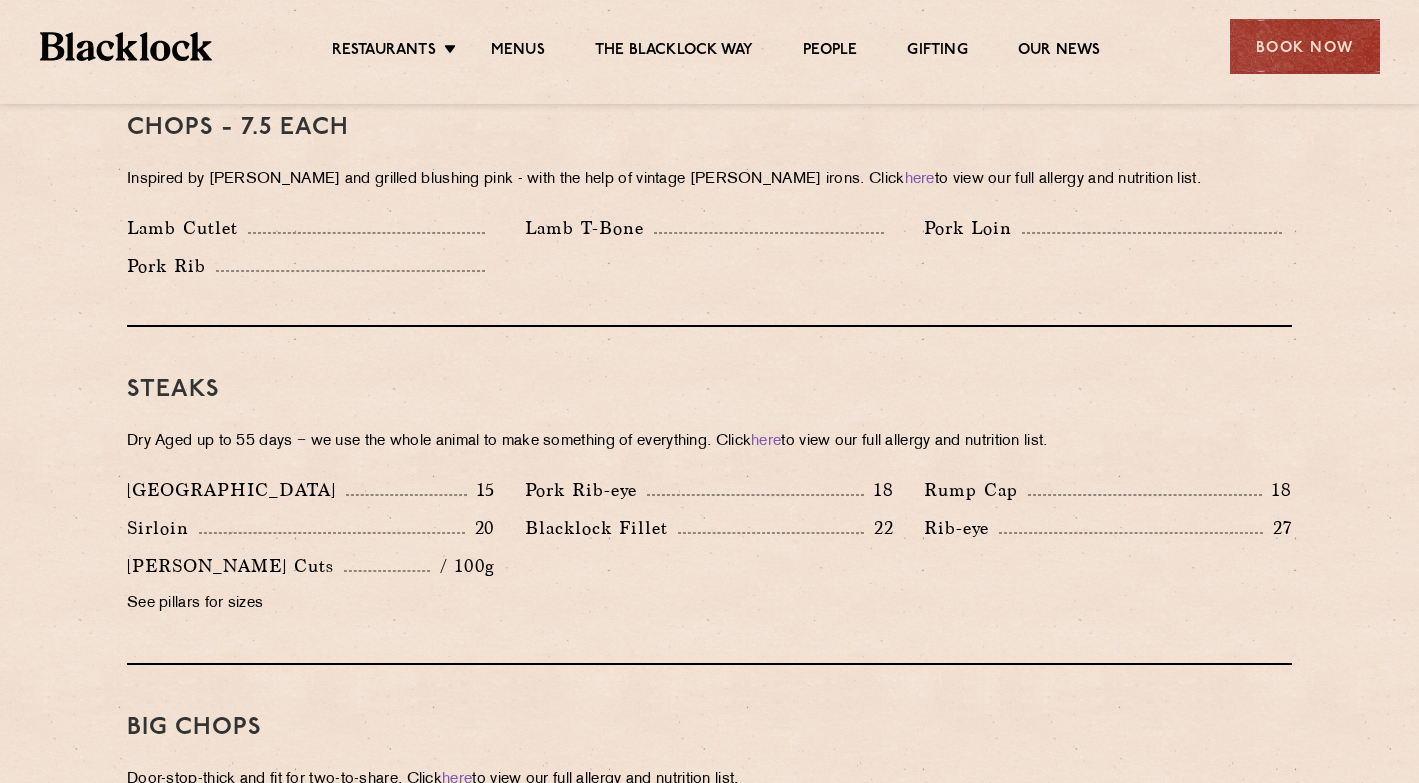 scroll, scrollTop: 1679, scrollLeft: 0, axis: vertical 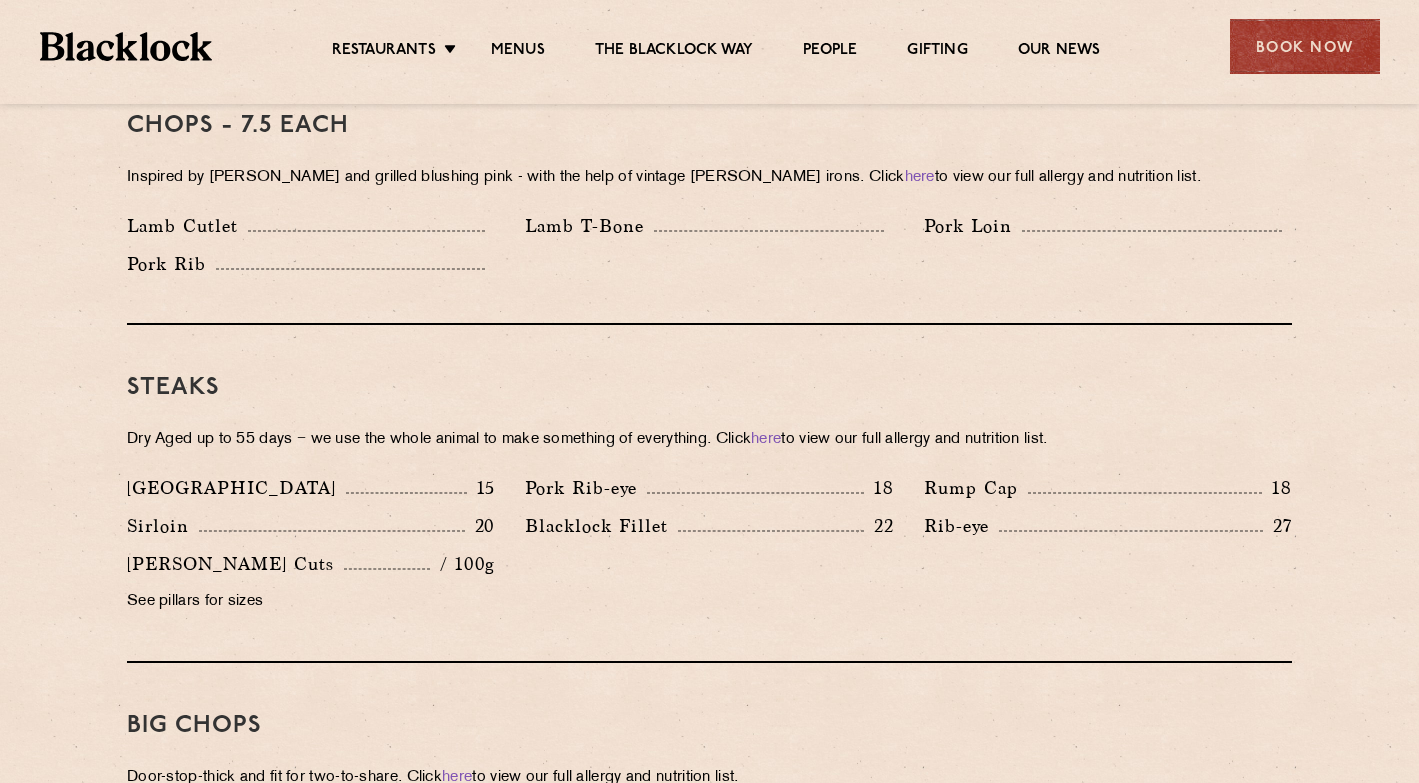 click on "[GEOGRAPHIC_DATA]" at bounding box center [236, 488] 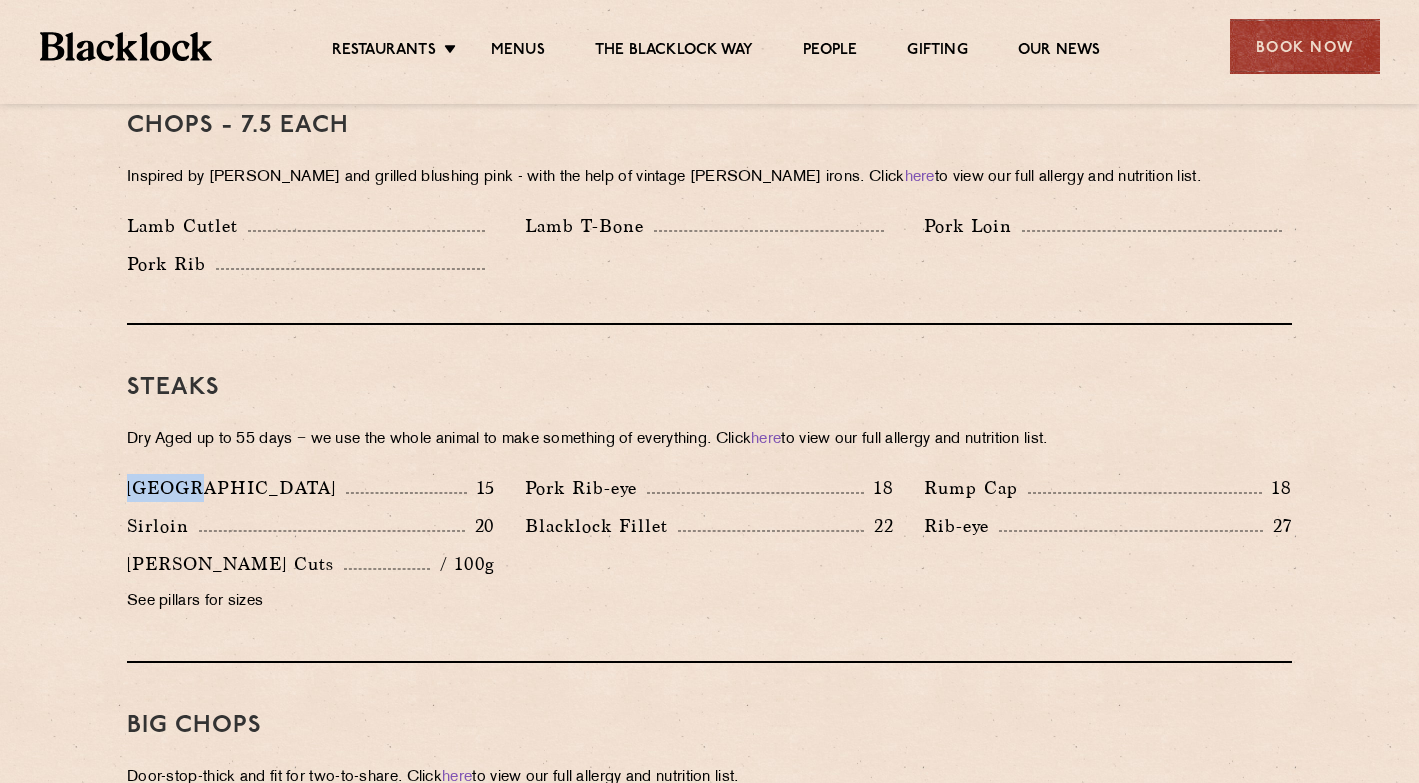 click on "[GEOGRAPHIC_DATA]" at bounding box center [236, 488] 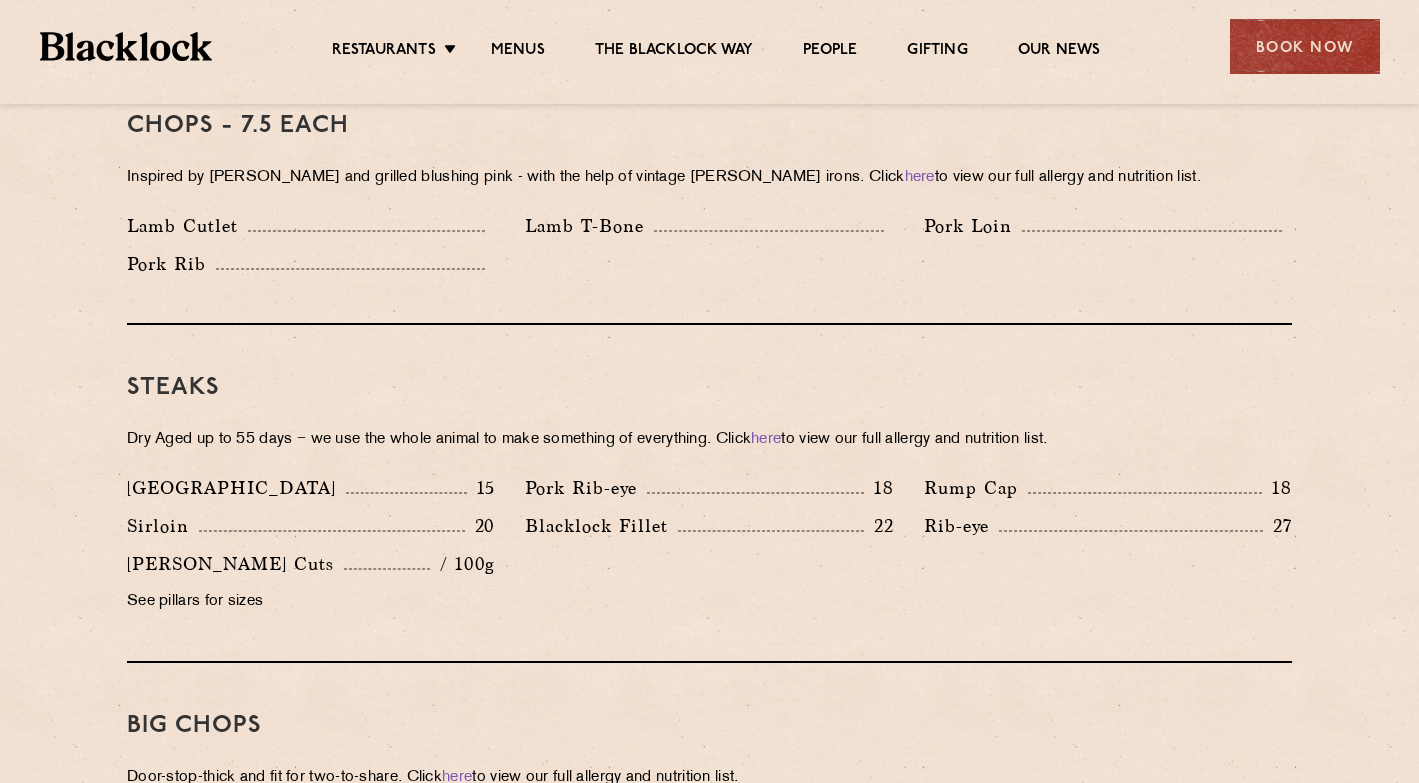 click on "[PERSON_NAME] Cuts" at bounding box center [235, 564] 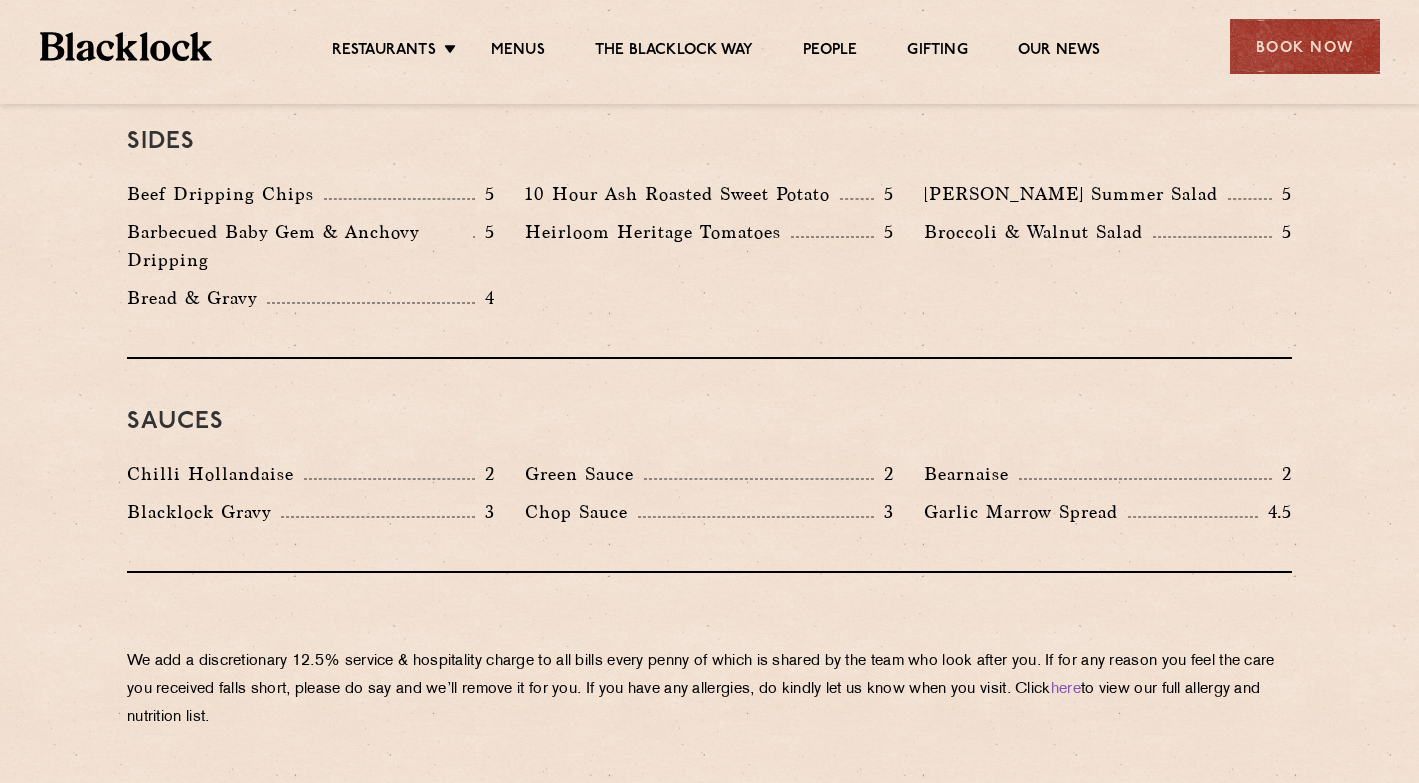 scroll, scrollTop: 3172, scrollLeft: 0, axis: vertical 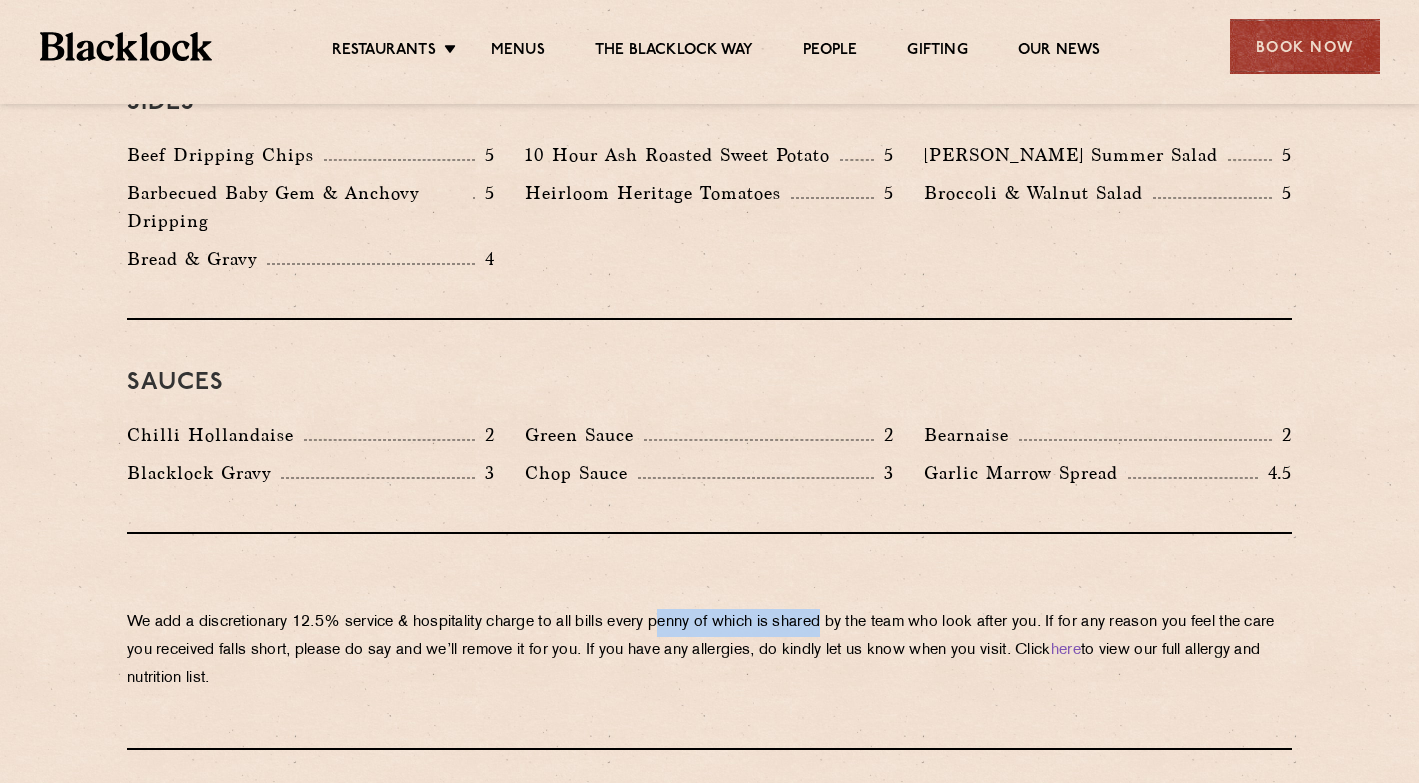 drag, startPoint x: 676, startPoint y: 566, endPoint x: 839, endPoint y: 567, distance: 163.00307 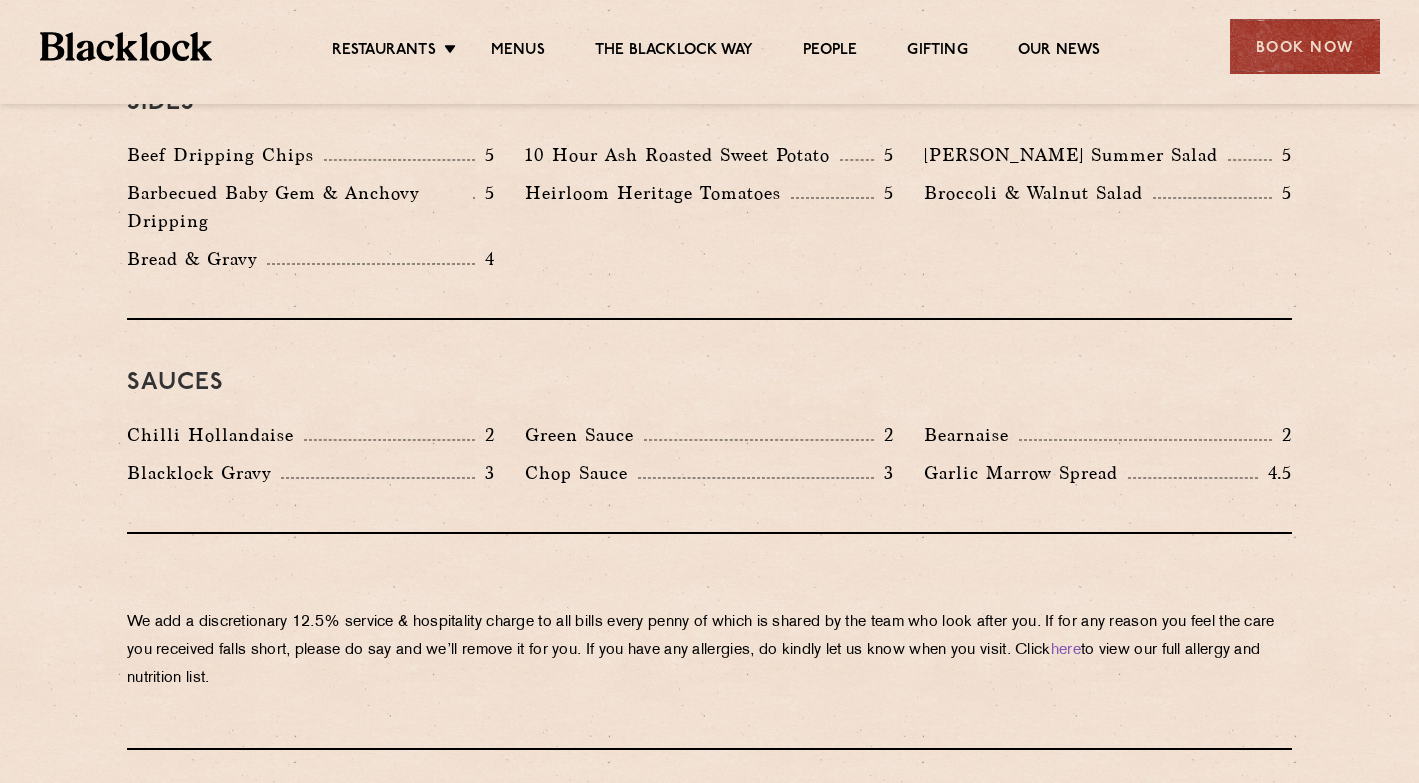 click on "We add a discretionary 12.5% service & hospitality charge to all bills every [PERSON_NAME] of which is shared by the team who look after you. If for any reason you feel the care you received falls short, please do say and we’ll remove it for you. If you have any allergies, do kindly let us know when you visit.  Click  here  to view our full allergy and nutrition list." at bounding box center [709, 651] 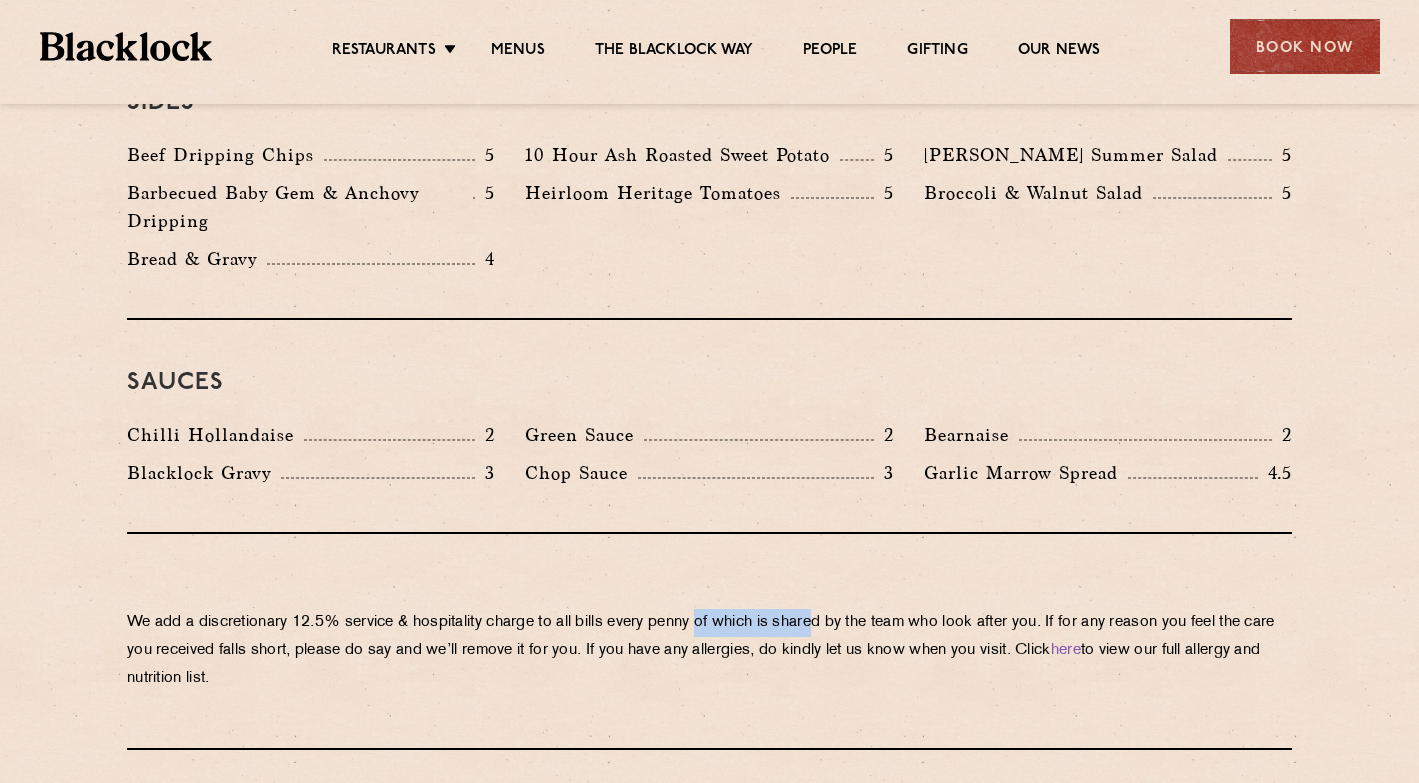 drag, startPoint x: 714, startPoint y: 564, endPoint x: 834, endPoint y: 564, distance: 120 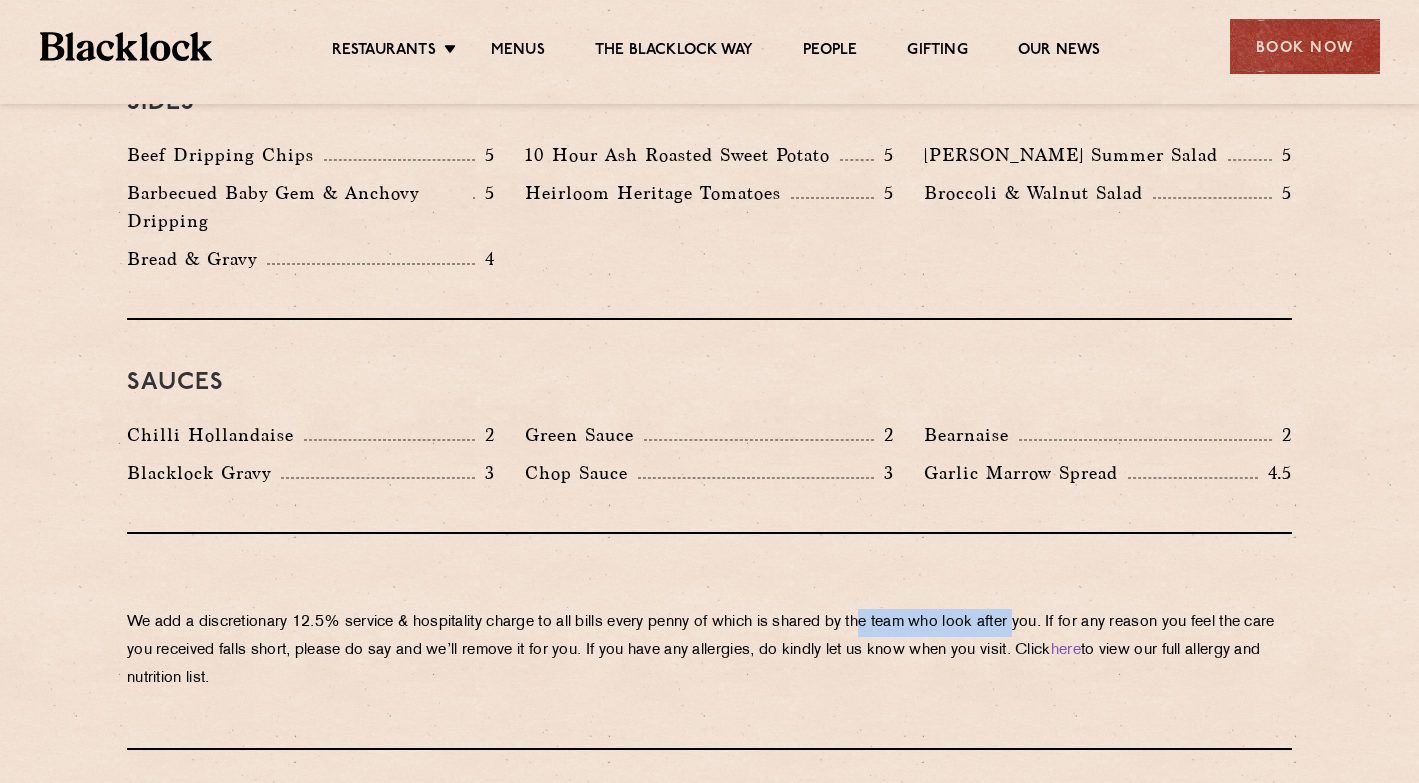 drag, startPoint x: 875, startPoint y: 561, endPoint x: 1039, endPoint y: 563, distance: 164.01219 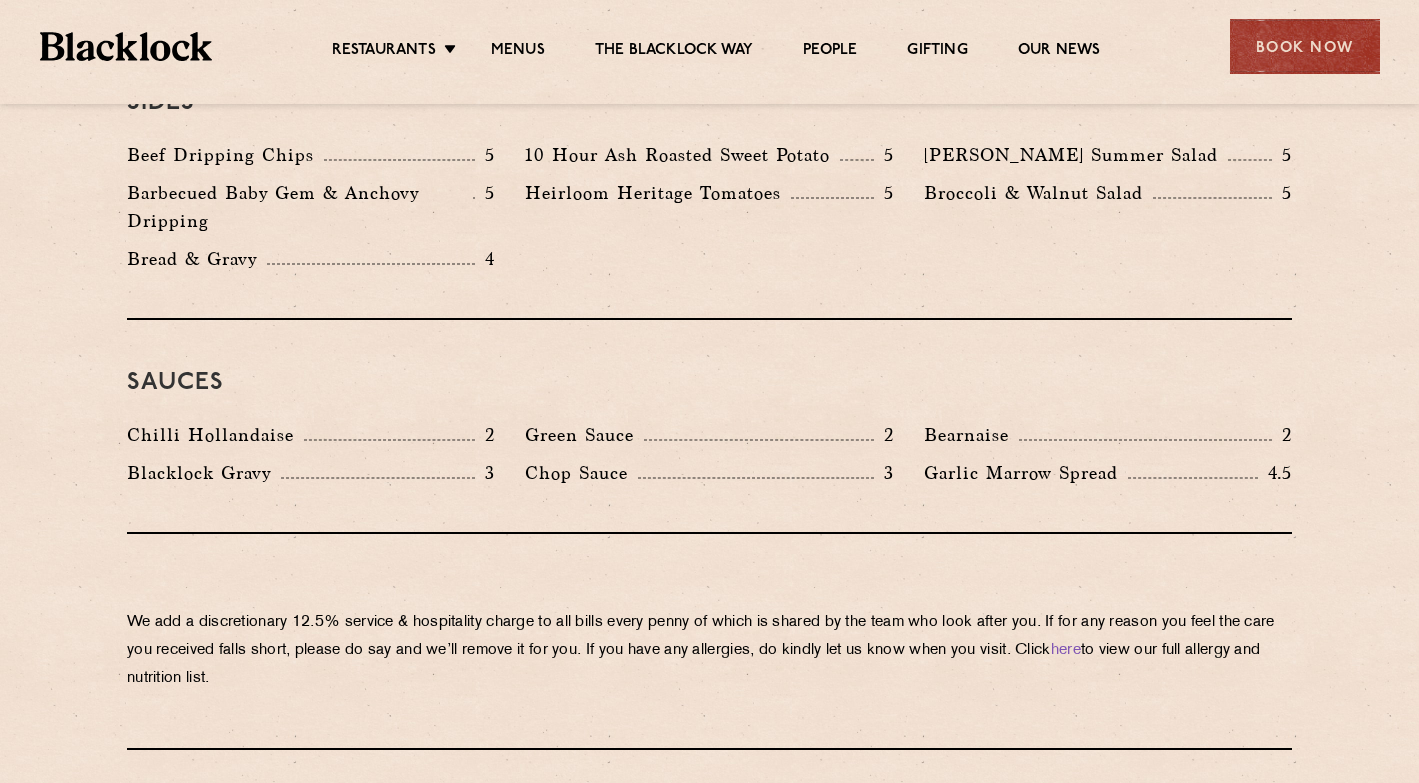 click on "We add a discretionary 12.5% service & hospitality charge to all bills every [PERSON_NAME] of which is shared by the team who look after you. If for any reason you feel the care you received falls short, please do say and we’ll remove it for you. If you have any allergies, do kindly let us know when you visit.  Click  here  to view our full allergy and nutrition list." at bounding box center [709, 651] 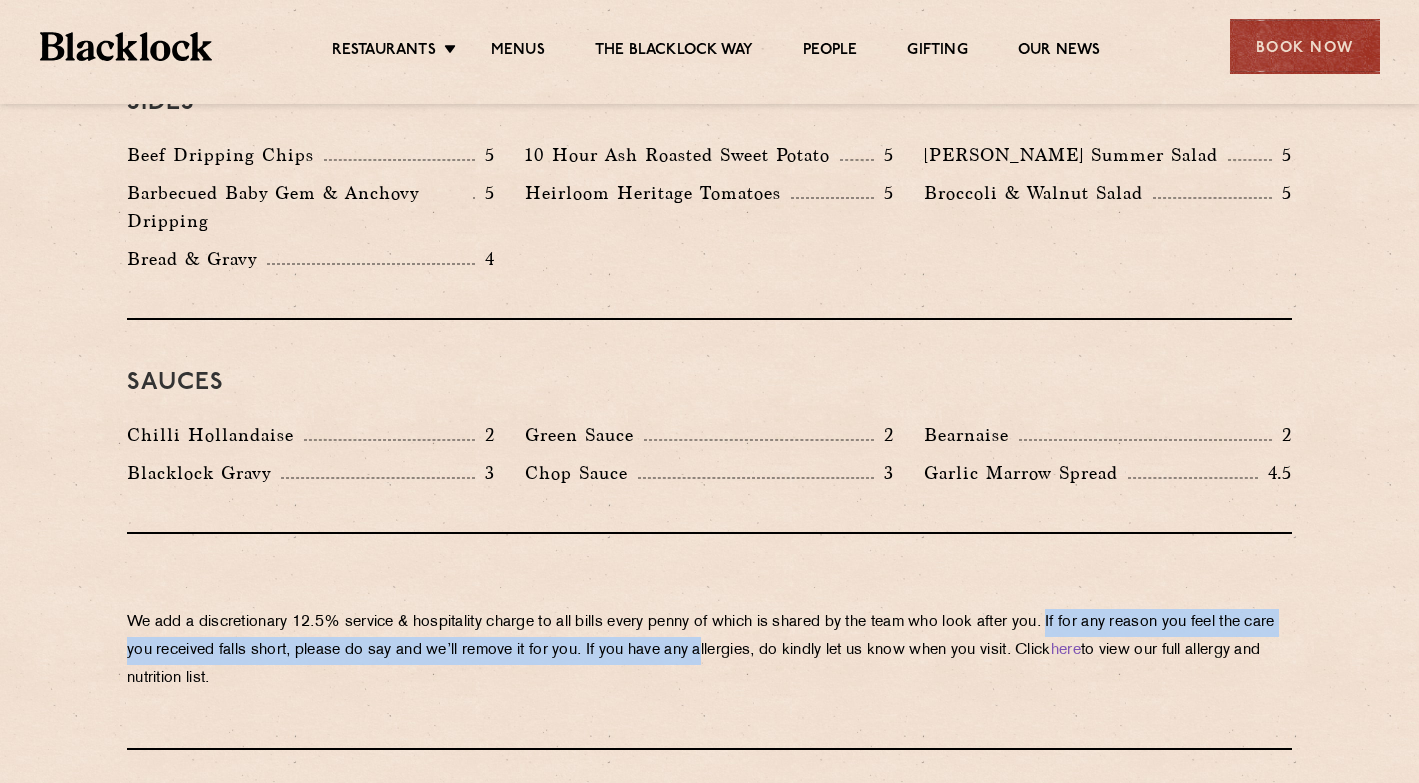 drag, startPoint x: 1069, startPoint y: 563, endPoint x: 666, endPoint y: 593, distance: 404.11508 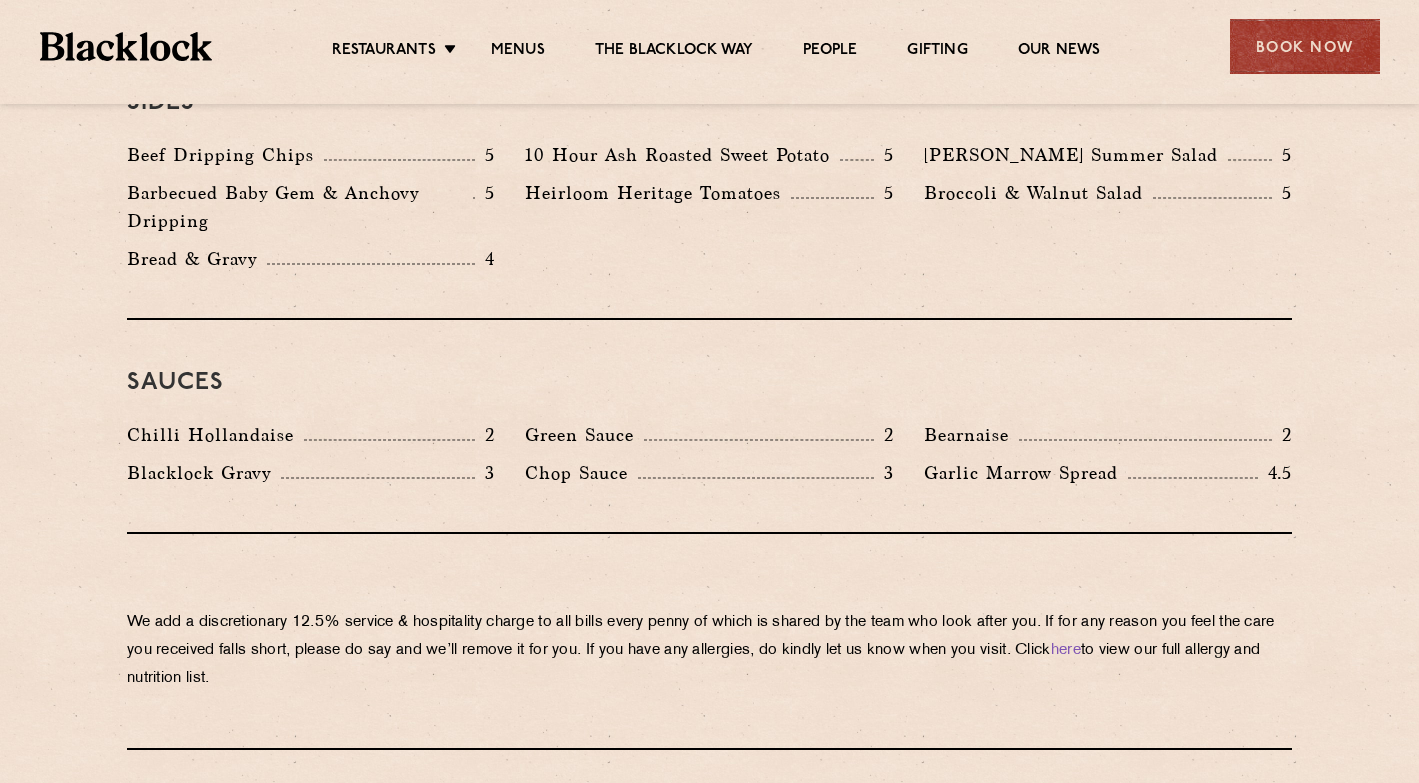 click on "We add a discretionary 12.5% service & hospitality charge to all bills every [PERSON_NAME] of which is shared by the team who look after you. If for any reason you feel the care you received falls short, please do say and we’ll remove it for you. If you have any allergies, do kindly let us know when you visit.  Click  here  to view our full allergy and nutrition list." at bounding box center [709, 651] 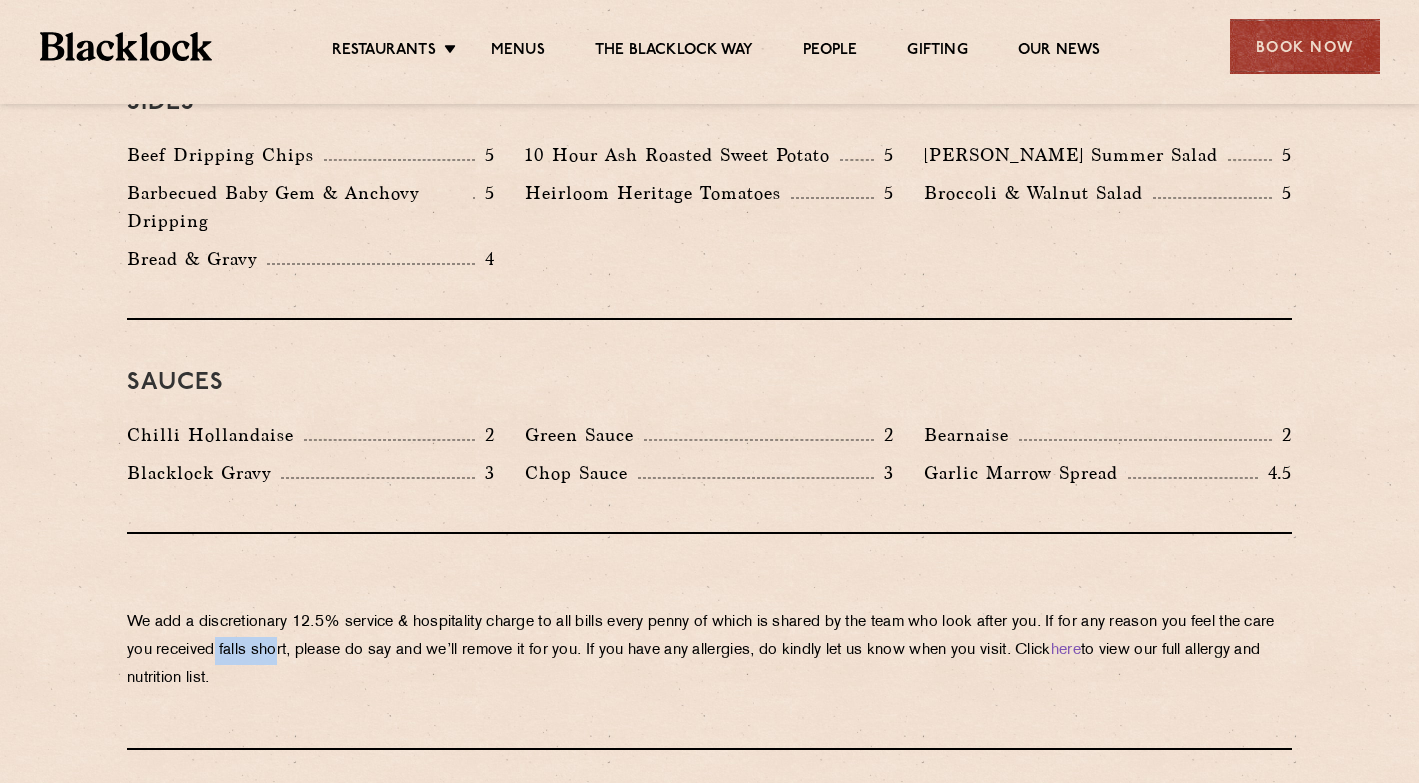 drag, startPoint x: 255, startPoint y: 586, endPoint x: 318, endPoint y: 588, distance: 63.03174 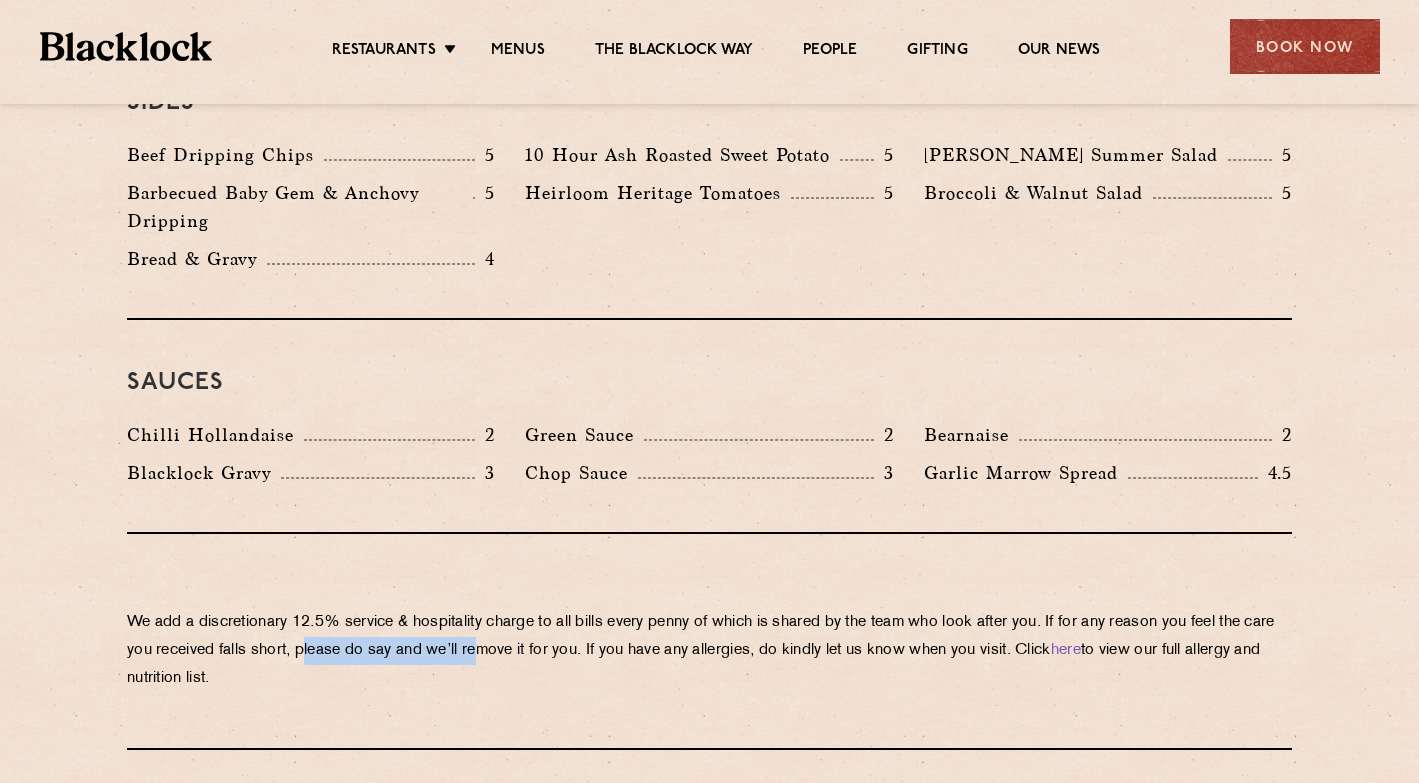 drag, startPoint x: 342, startPoint y: 592, endPoint x: 517, endPoint y: 592, distance: 175 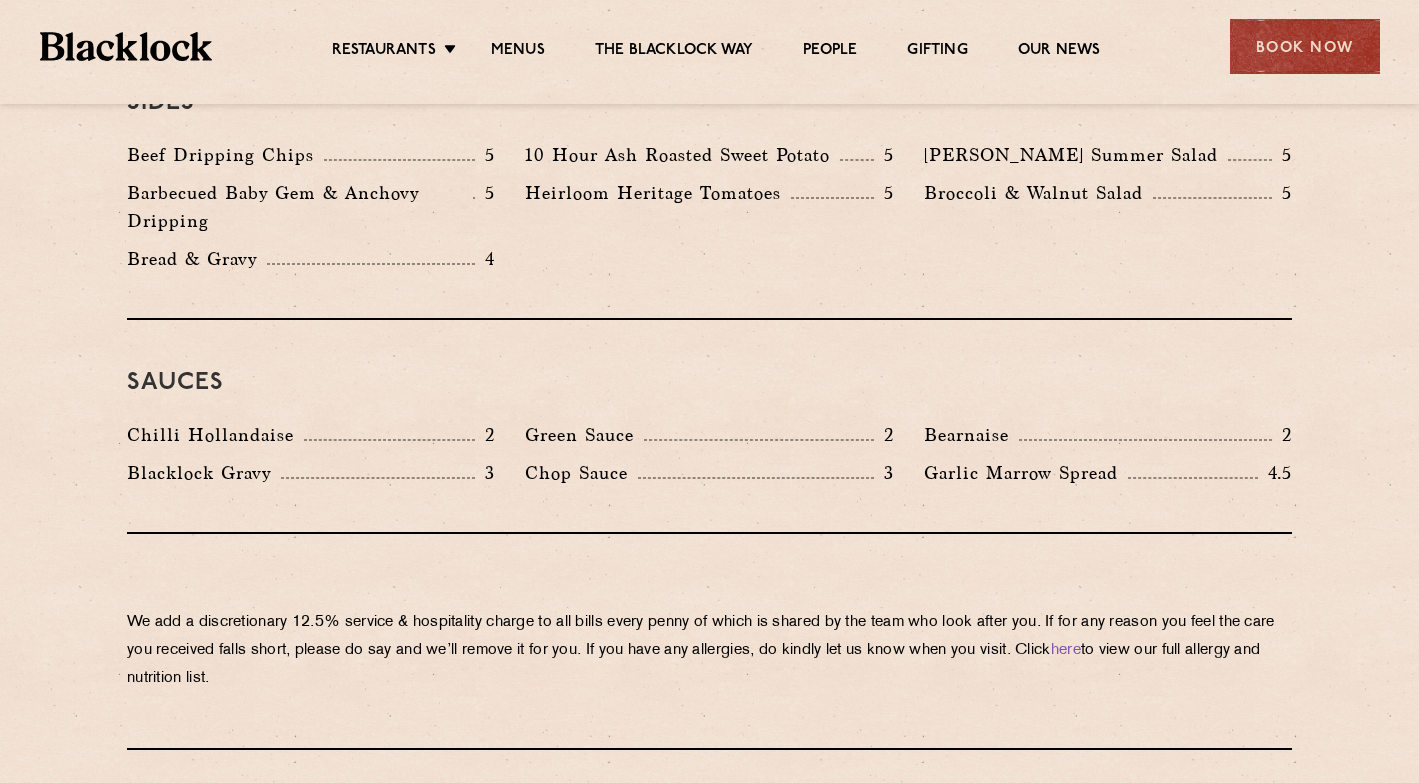 click on "We add a discretionary 12.5% service & hospitality charge to all bills every [PERSON_NAME] of which is shared by the team who look after you. If for any reason you feel the care you received falls short, please do say and we’ll remove it for you. If you have any allergies, do kindly let us know when you visit.  Click  here  to view our full allergy and nutrition list." at bounding box center (709, 651) 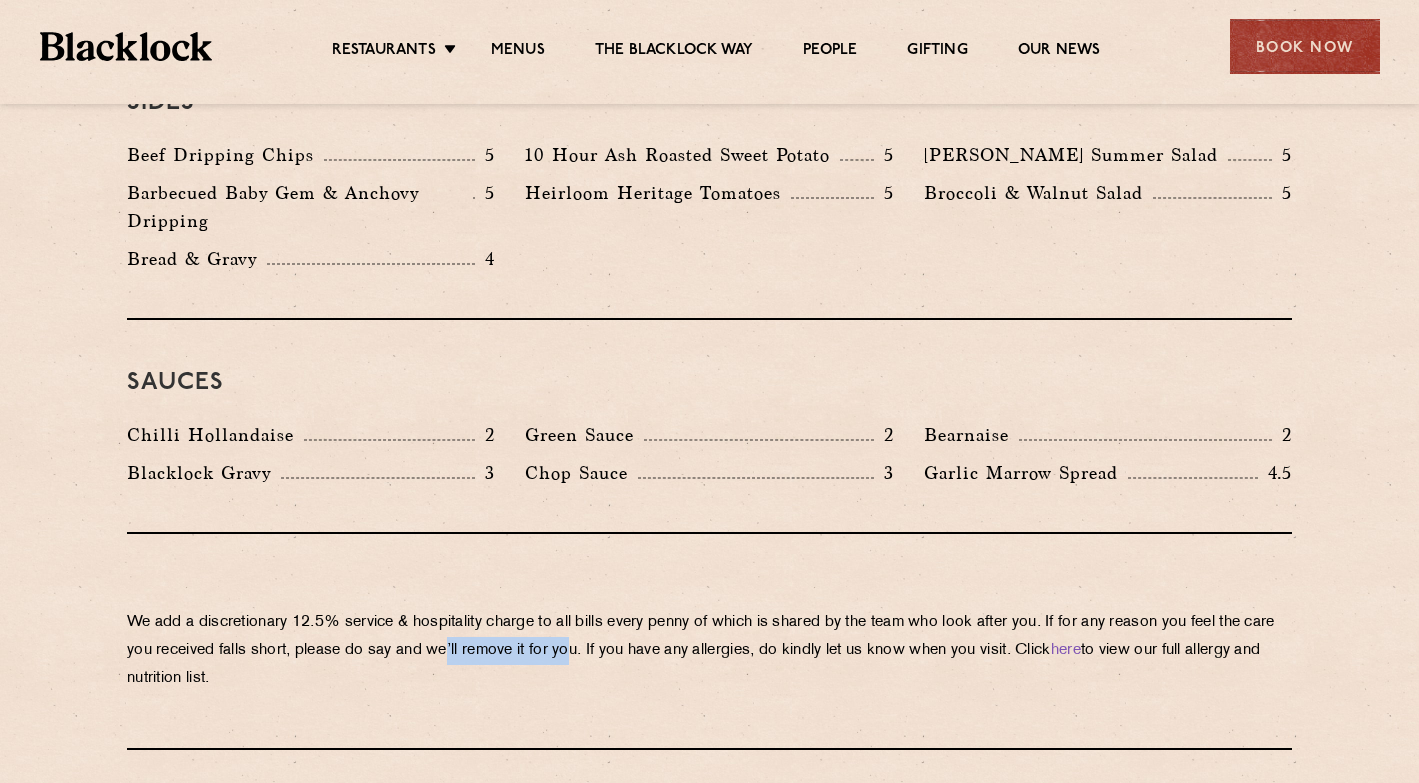 drag, startPoint x: 488, startPoint y: 585, endPoint x: 616, endPoint y: 592, distance: 128.19127 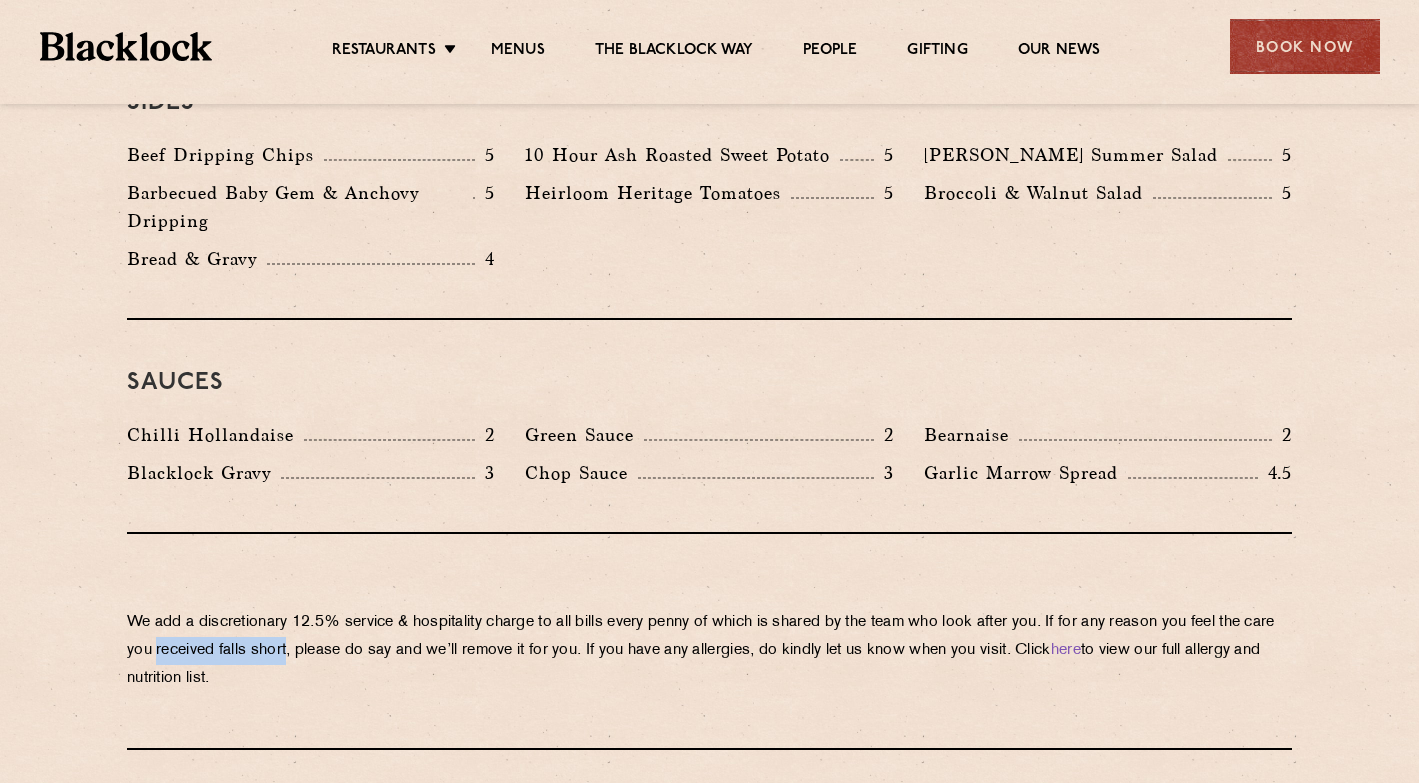 drag, startPoint x: 192, startPoint y: 586, endPoint x: 327, endPoint y: 593, distance: 135.18137 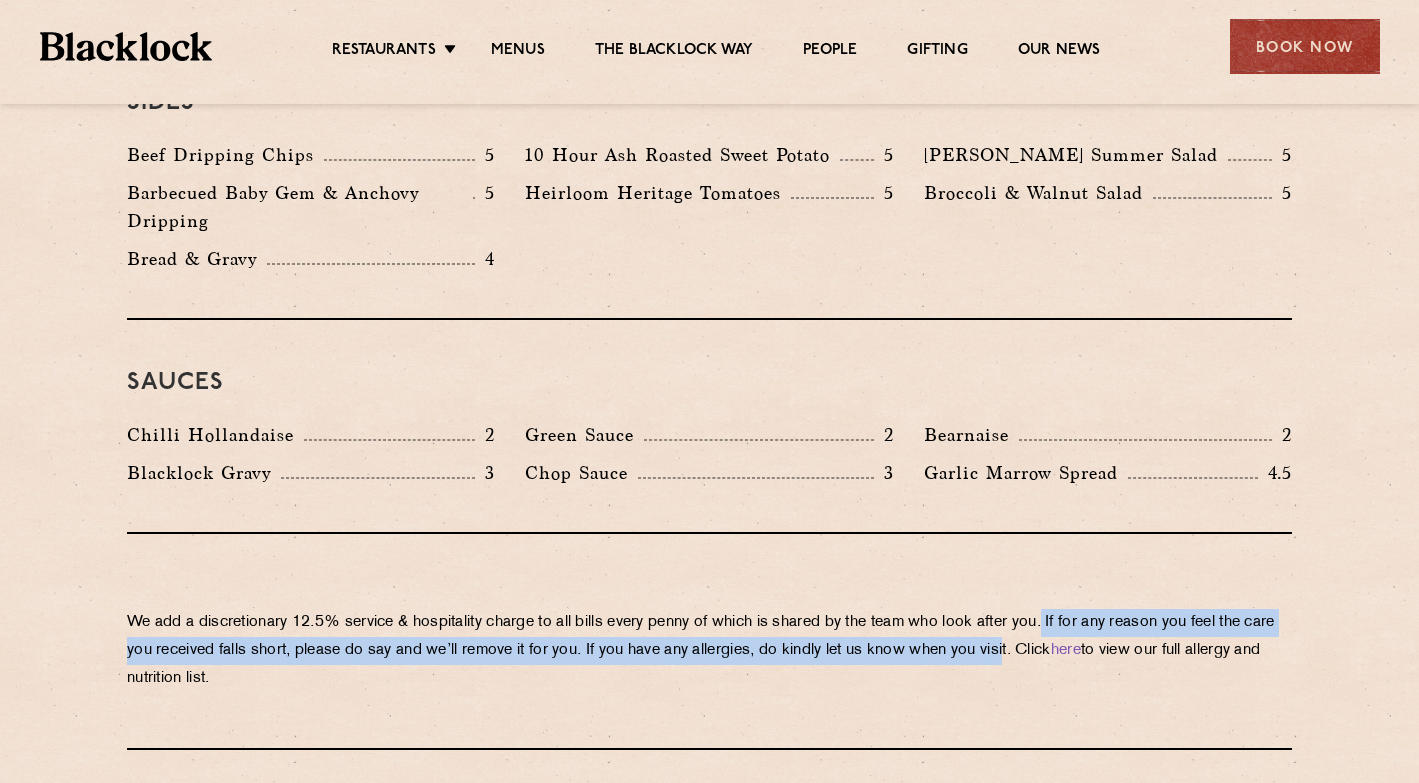 drag, startPoint x: 1067, startPoint y: 562, endPoint x: 1062, endPoint y: 598, distance: 36.345562 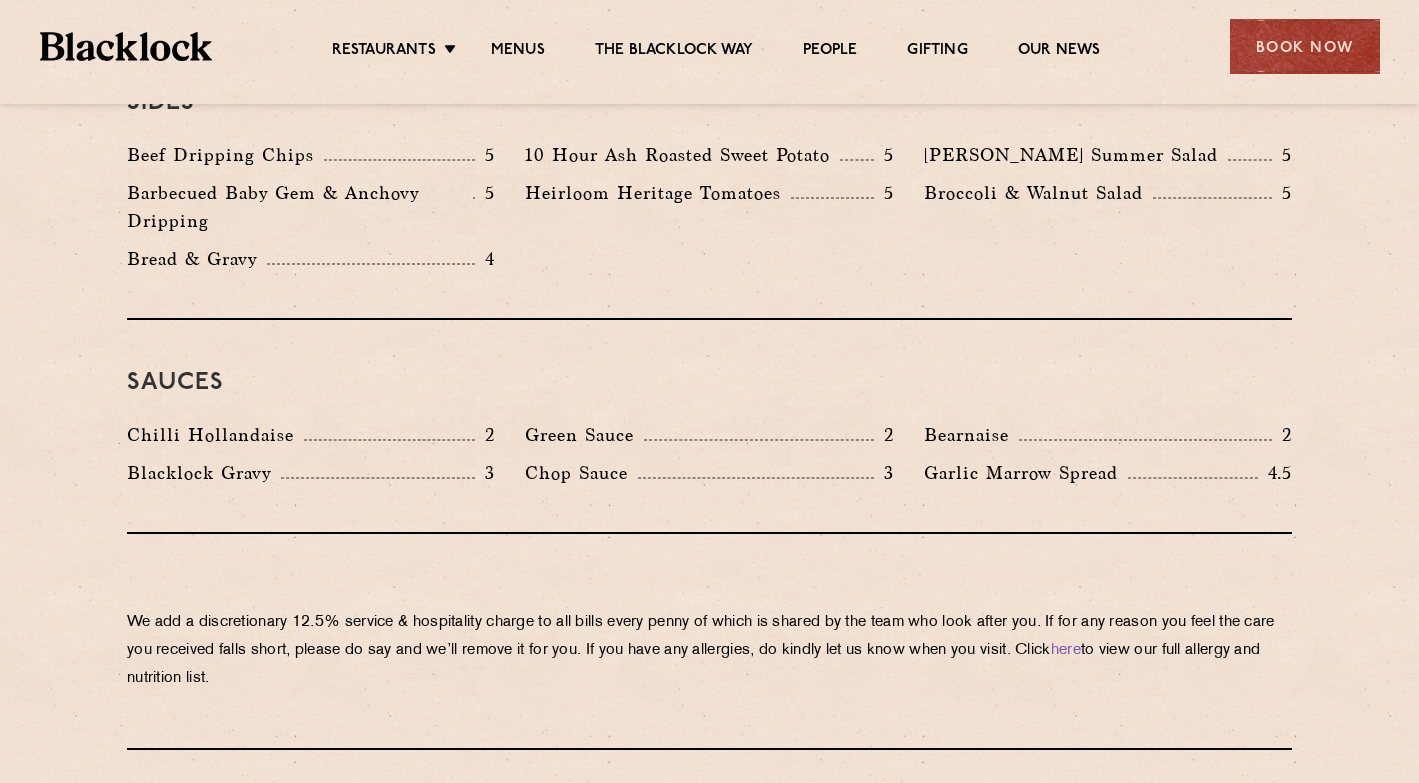 click on "We add a discretionary 12.5% service & hospitality charge to all bills every [PERSON_NAME] of which is shared by the team who look after you. If for any reason you feel the care you received falls short, please do say and we’ll remove it for you. If you have any allergies, do kindly let us know when you visit.  Click  here  to view our full allergy and nutrition list." at bounding box center [709, 651] 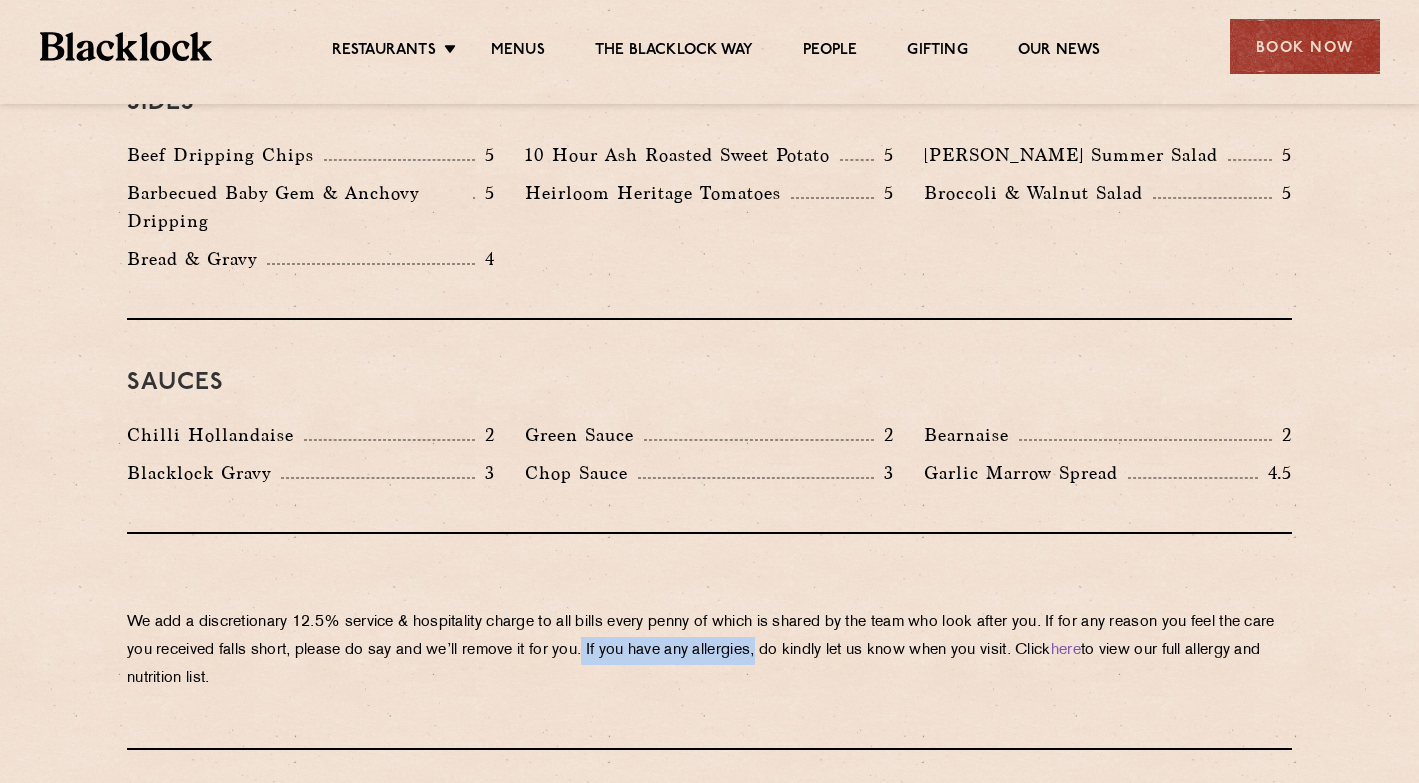 drag, startPoint x: 631, startPoint y: 585, endPoint x: 806, endPoint y: 585, distance: 175 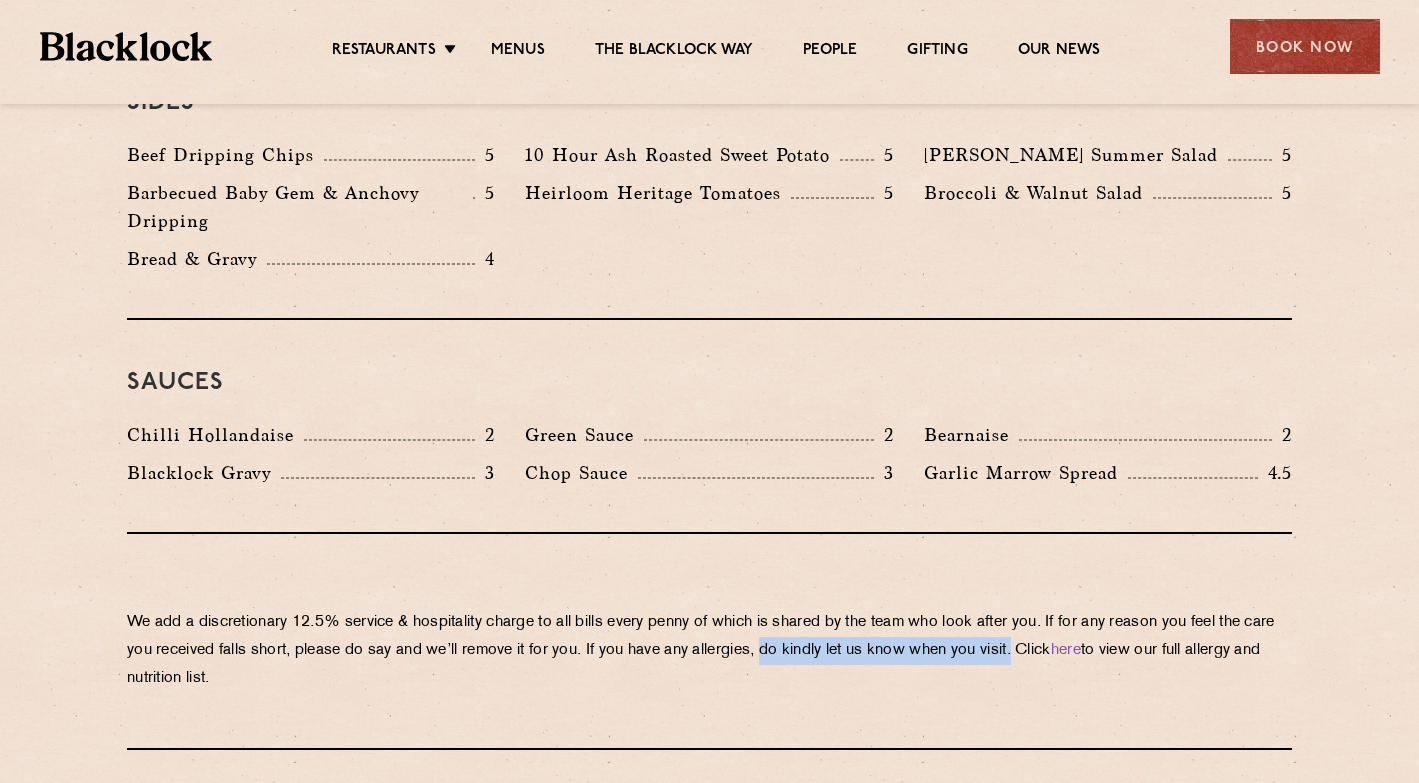 drag, startPoint x: 815, startPoint y: 585, endPoint x: 1071, endPoint y: 586, distance: 256.00195 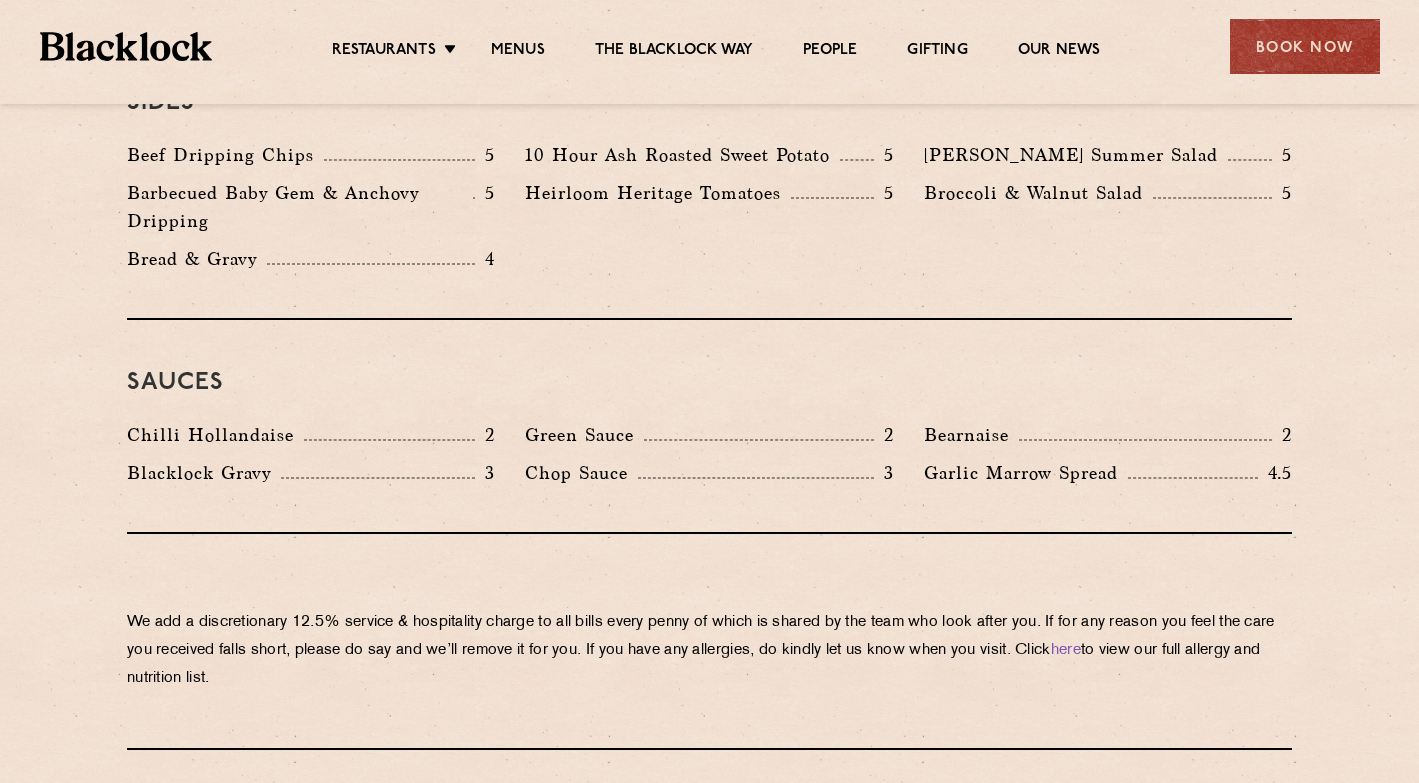 click on "We add a discretionary 12.5% service & hospitality charge to all bills every [PERSON_NAME] of which is shared by the team who look after you. If for any reason you feel the care you received falls short, please do say and we’ll remove it for you. If you have any allergies, do kindly let us know when you visit.  Click  here  to view our full allergy and nutrition list." at bounding box center (709, 651) 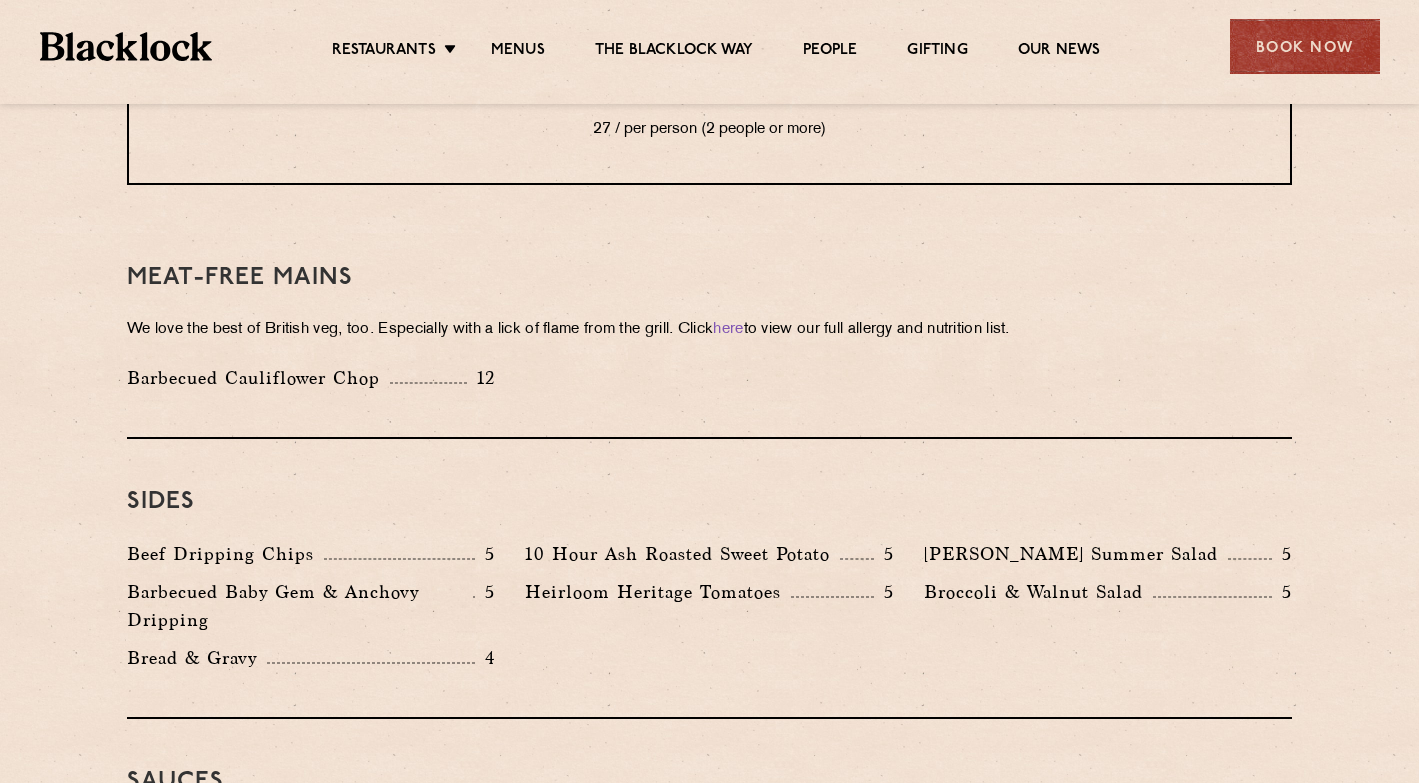 scroll, scrollTop: 2812, scrollLeft: 0, axis: vertical 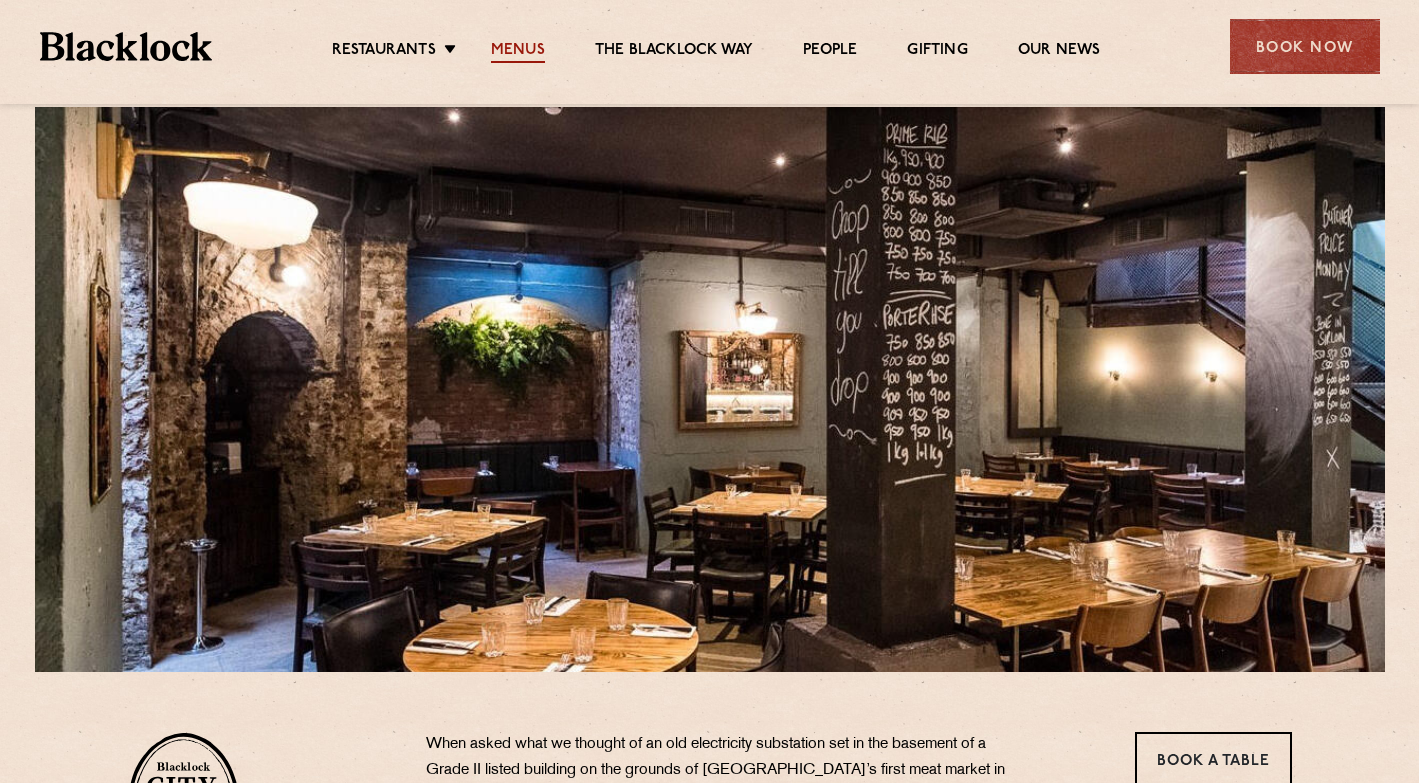click on "Menus" at bounding box center [518, 52] 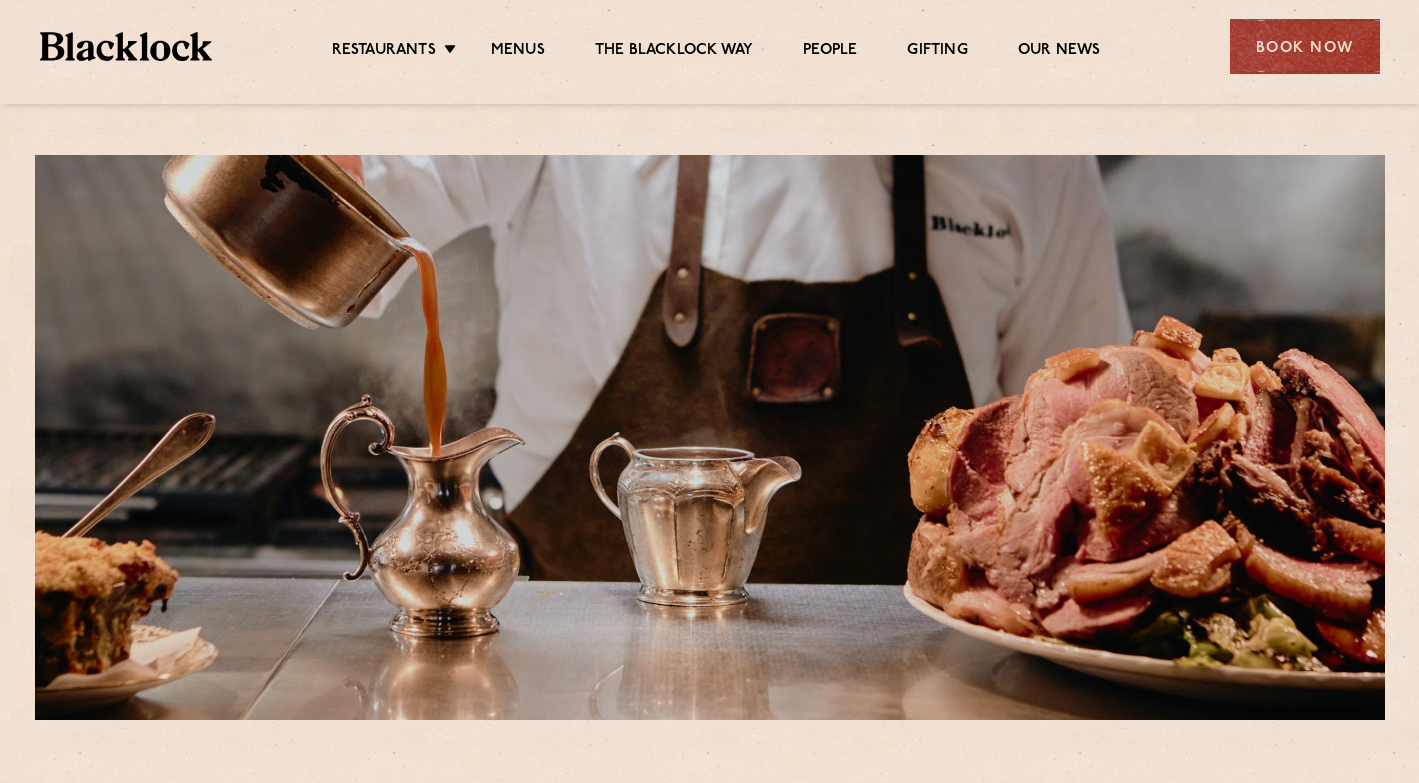 scroll, scrollTop: 0, scrollLeft: 0, axis: both 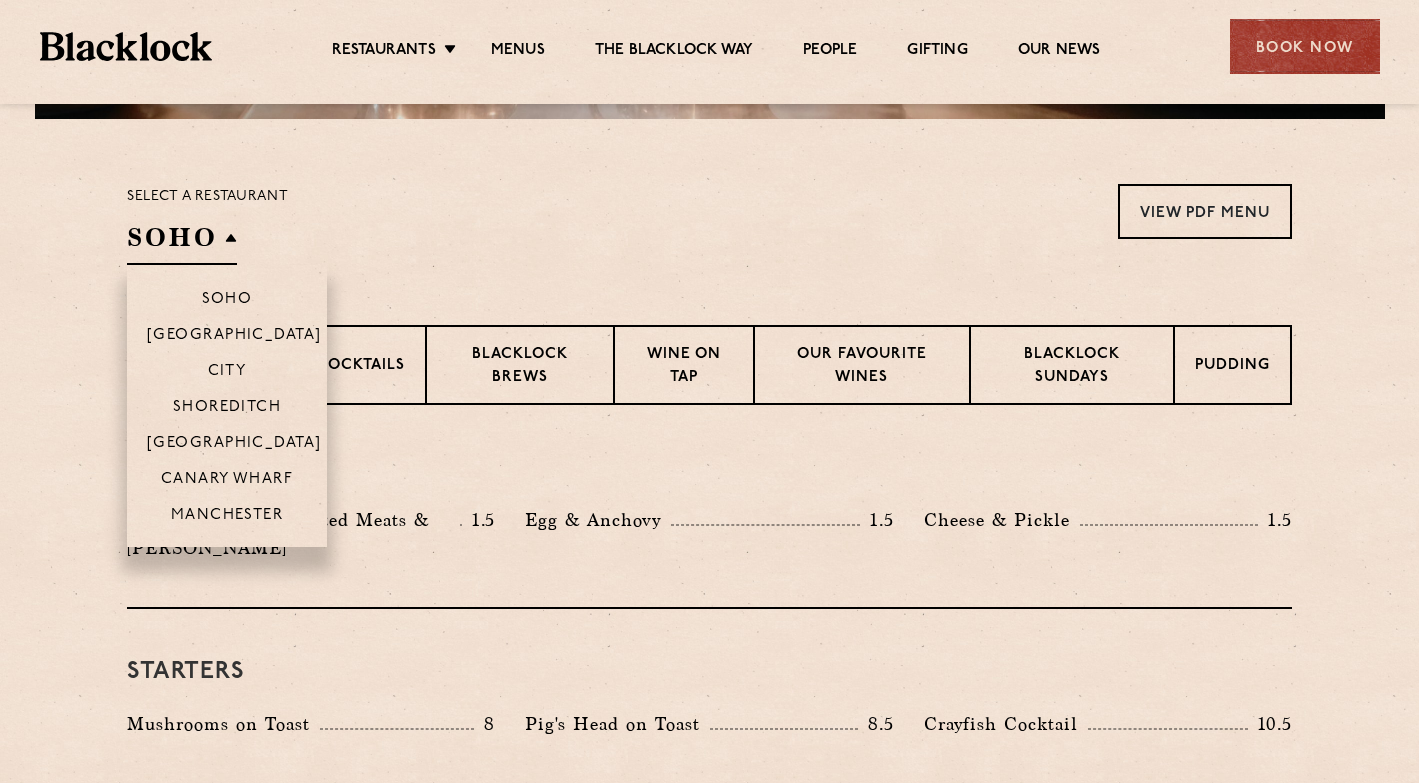 click on "SOHO" at bounding box center (182, 242) 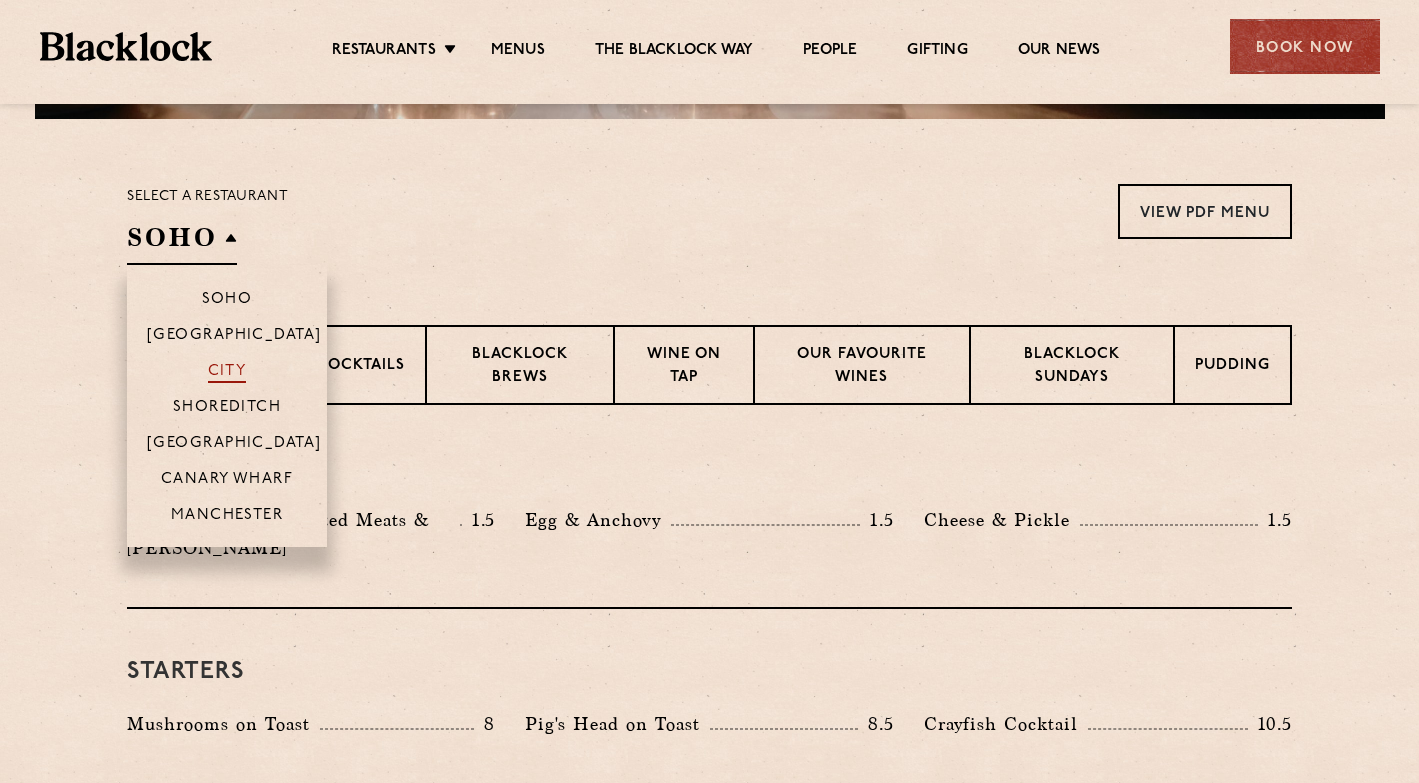 click on "City" at bounding box center (227, 373) 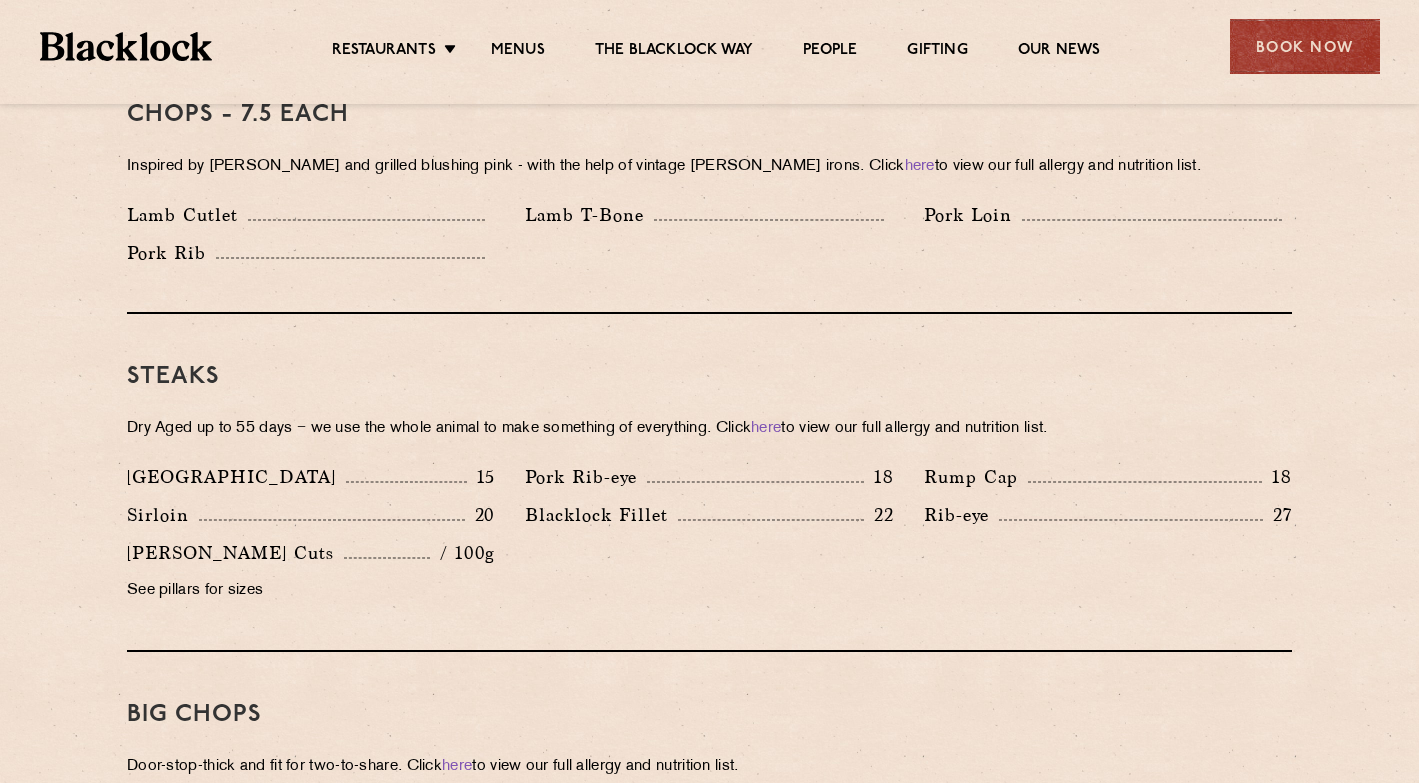 scroll, scrollTop: 1692, scrollLeft: 0, axis: vertical 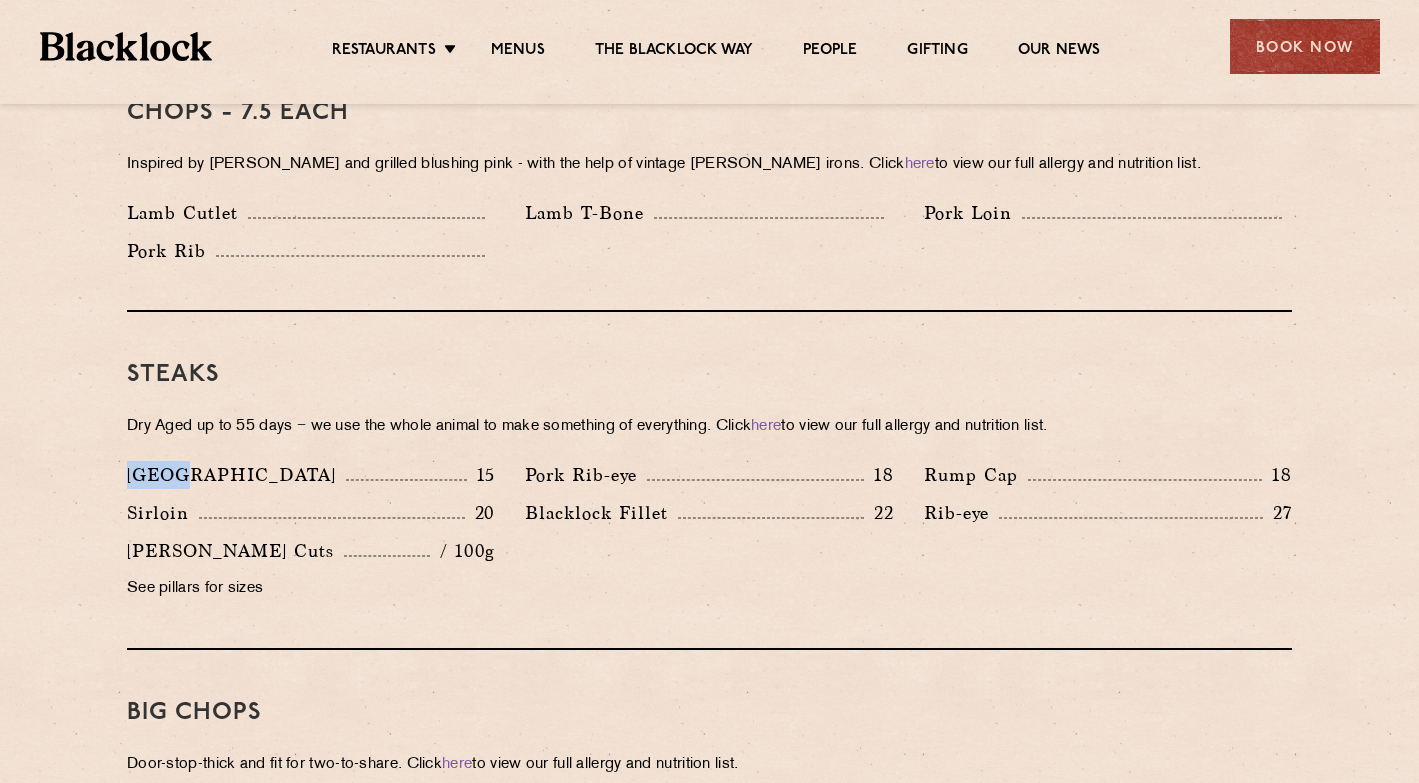 drag, startPoint x: 132, startPoint y: 447, endPoint x: 185, endPoint y: 447, distance: 53 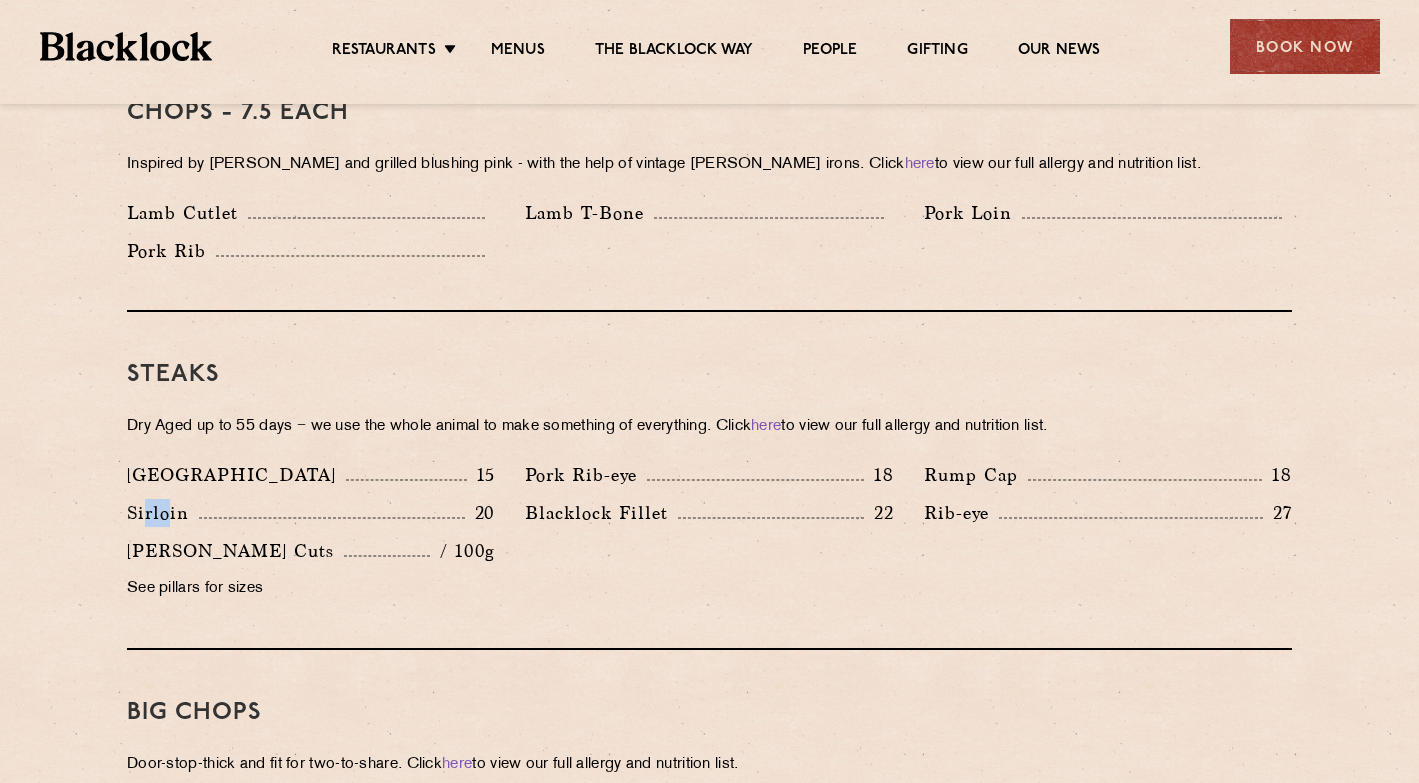 drag, startPoint x: 142, startPoint y: 483, endPoint x: 207, endPoint y: 483, distance: 65 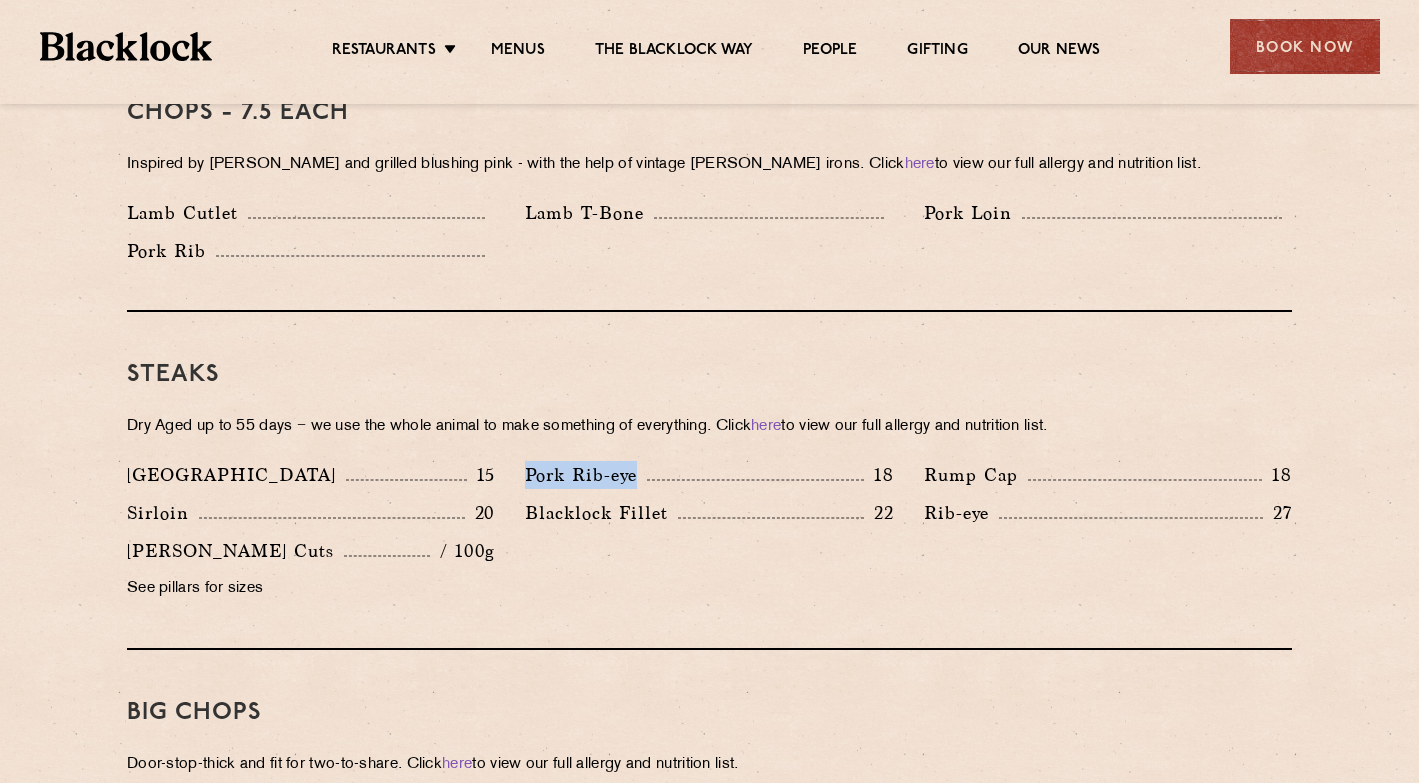 drag, startPoint x: 478, startPoint y: 457, endPoint x: 515, endPoint y: 457, distance: 37 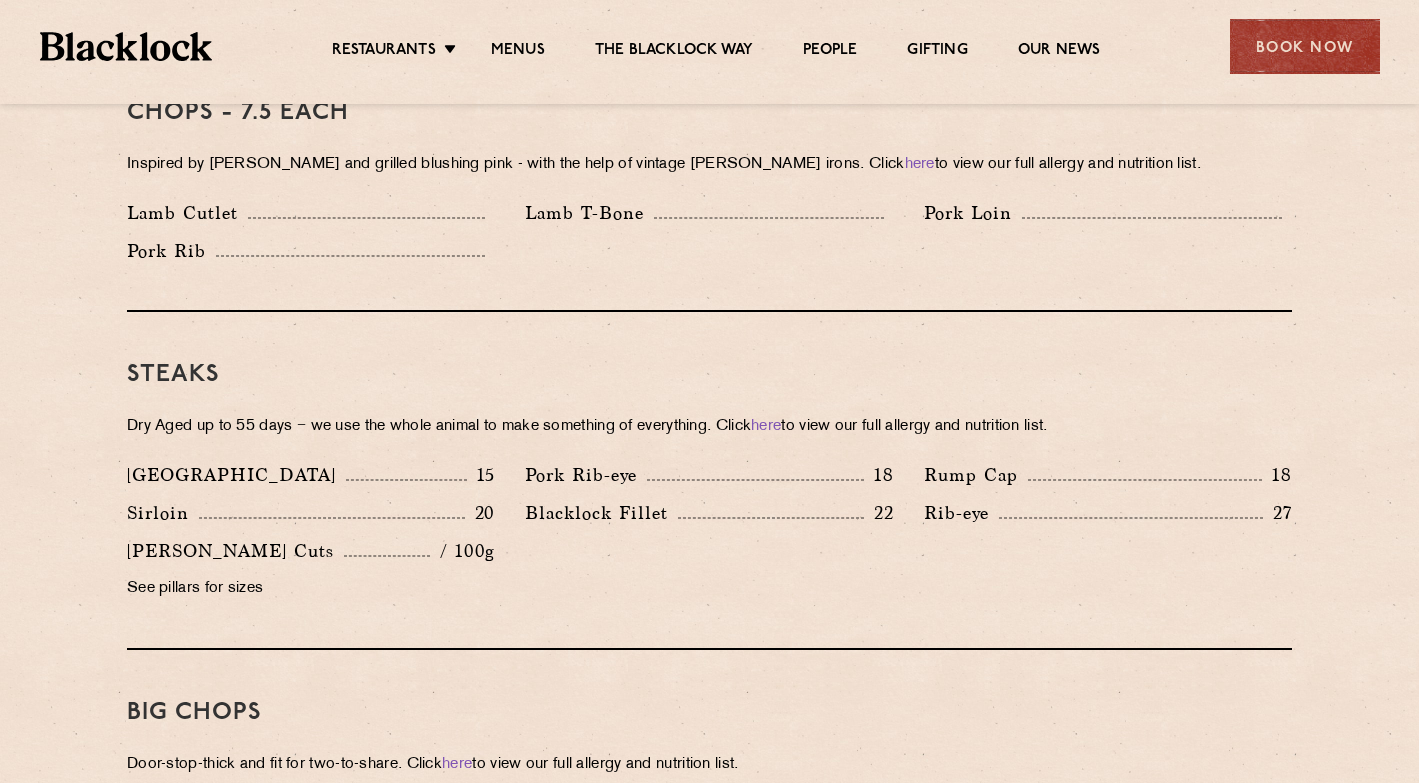 click on "[GEOGRAPHIC_DATA]
15" at bounding box center [311, 480] 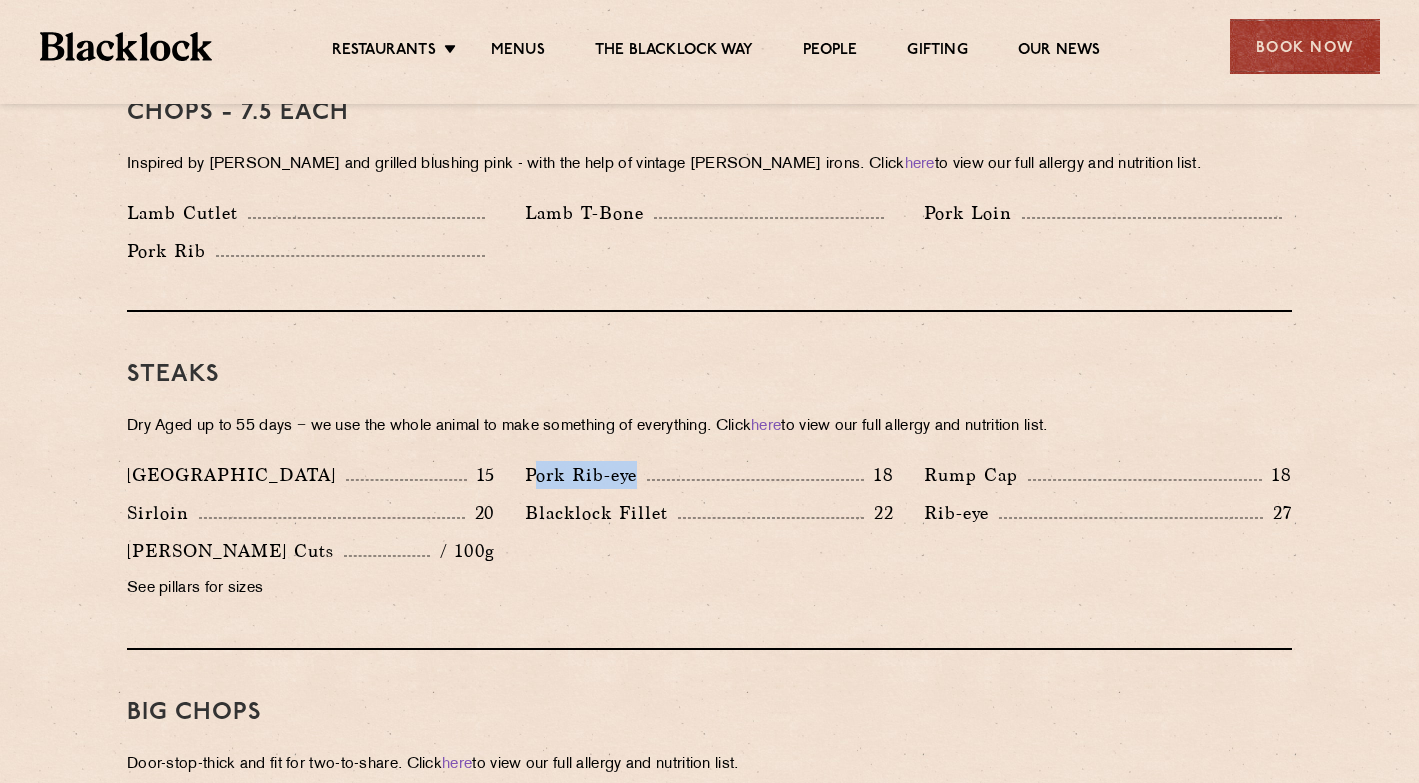 drag, startPoint x: 539, startPoint y: 448, endPoint x: 686, endPoint y: 448, distance: 147 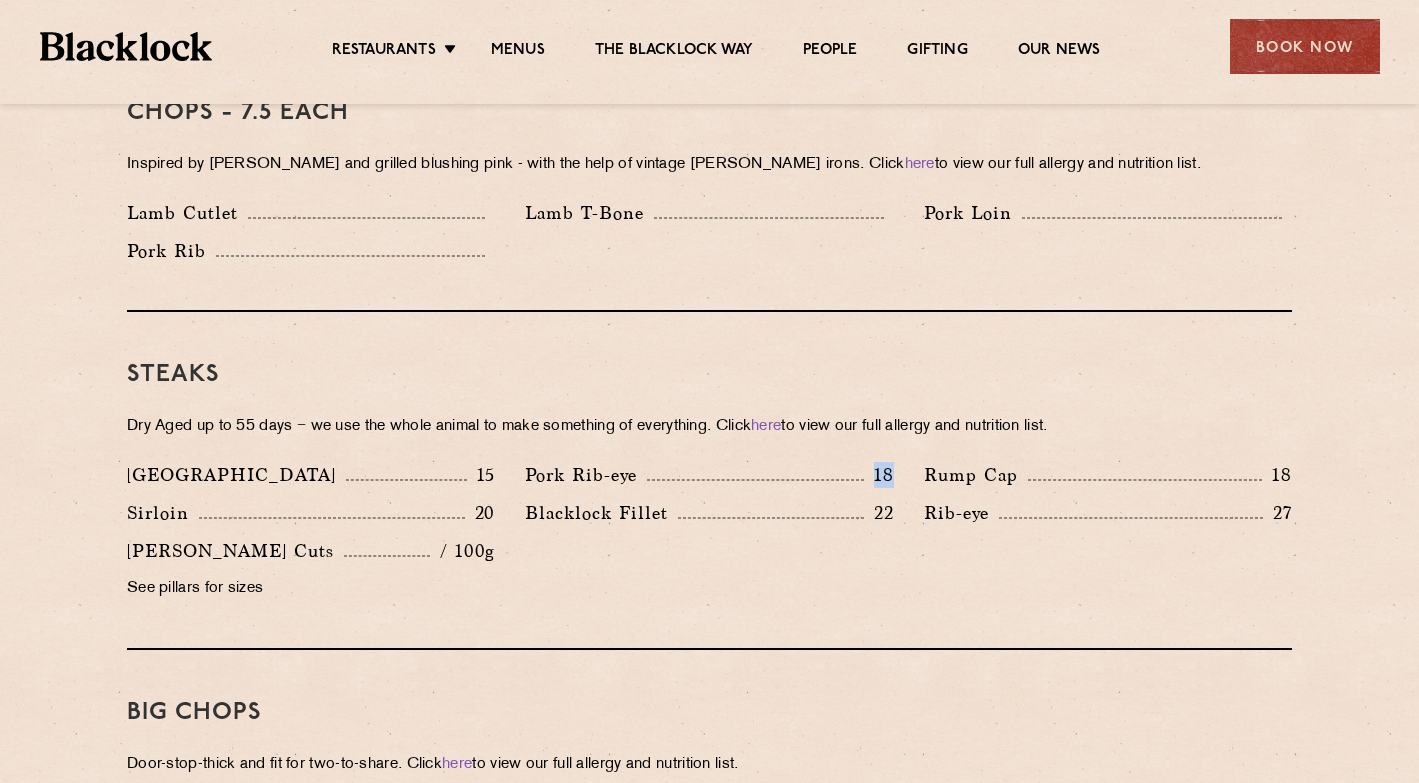 drag, startPoint x: 873, startPoint y: 445, endPoint x: 909, endPoint y: 445, distance: 36 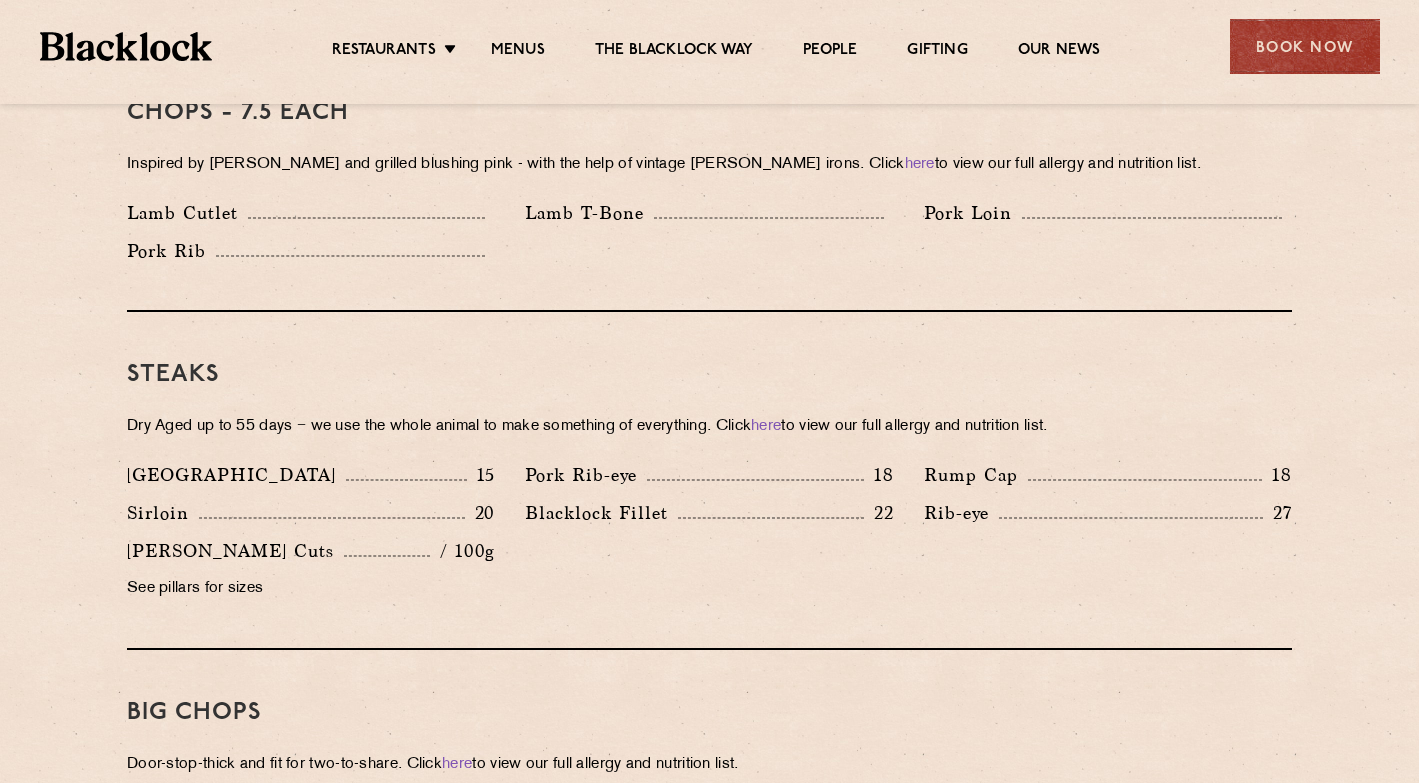 click on "[GEOGRAPHIC_DATA]
15
Pork Rib-eye
18
Rump Cap
18
[GEOGRAPHIC_DATA]
20
22 Rib-eye" at bounding box center (709, 537) 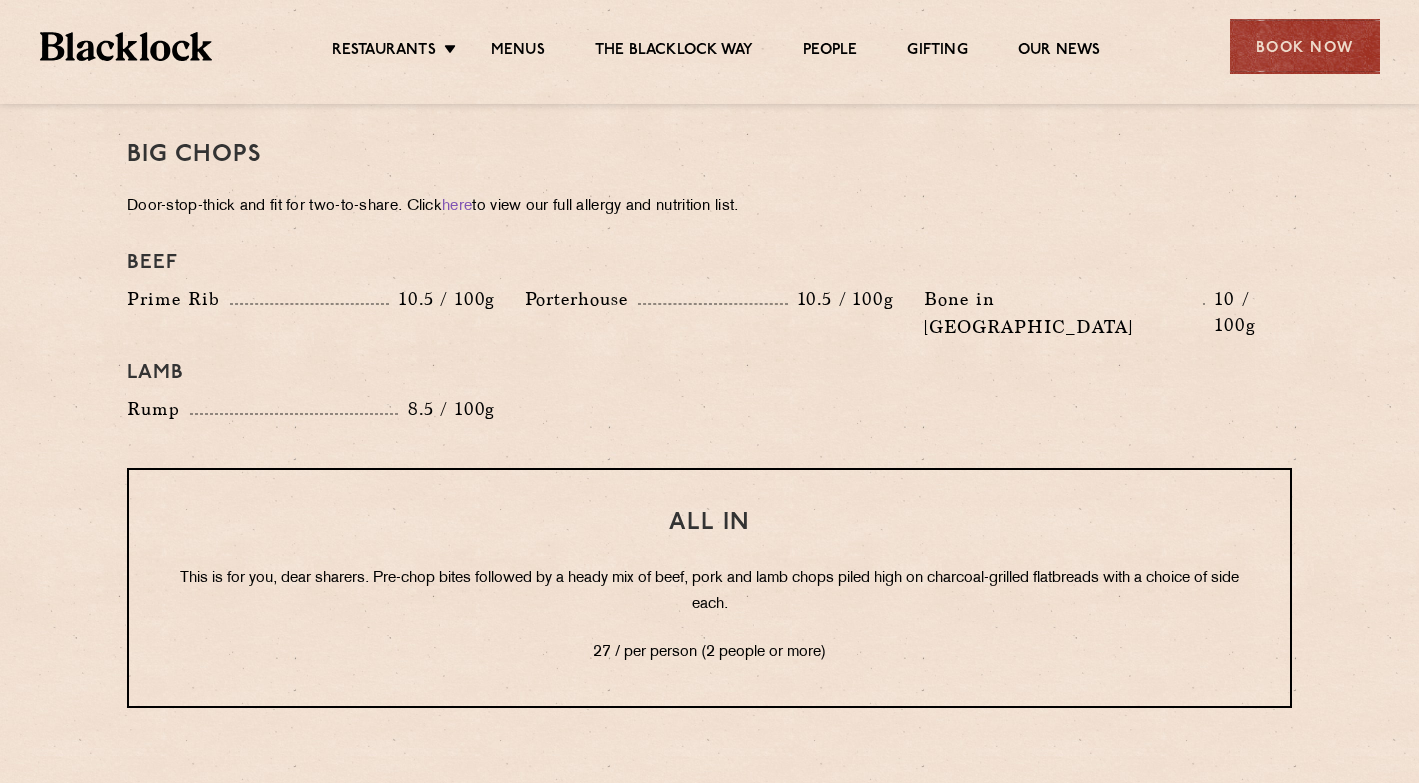 scroll, scrollTop: 2260, scrollLeft: 0, axis: vertical 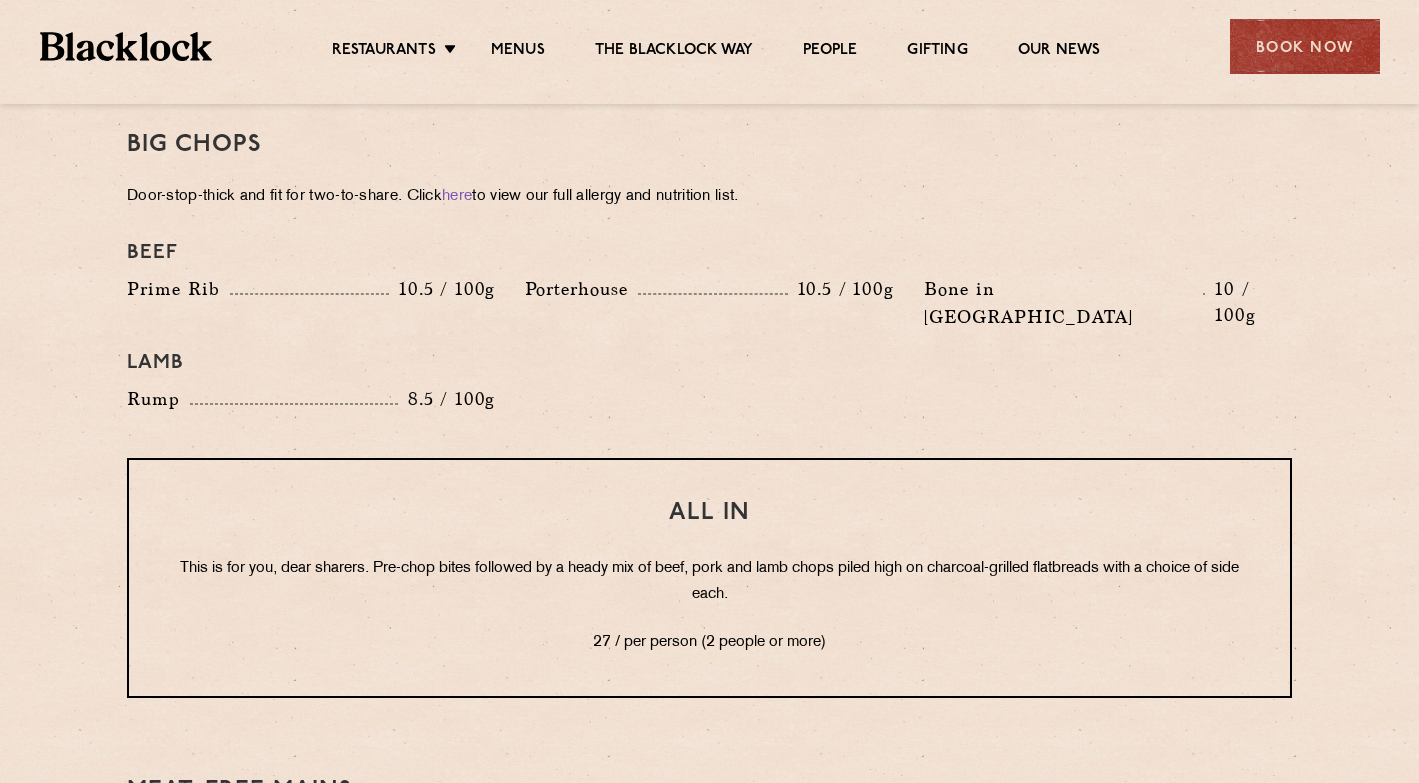 click on "Lamb" at bounding box center [709, 363] 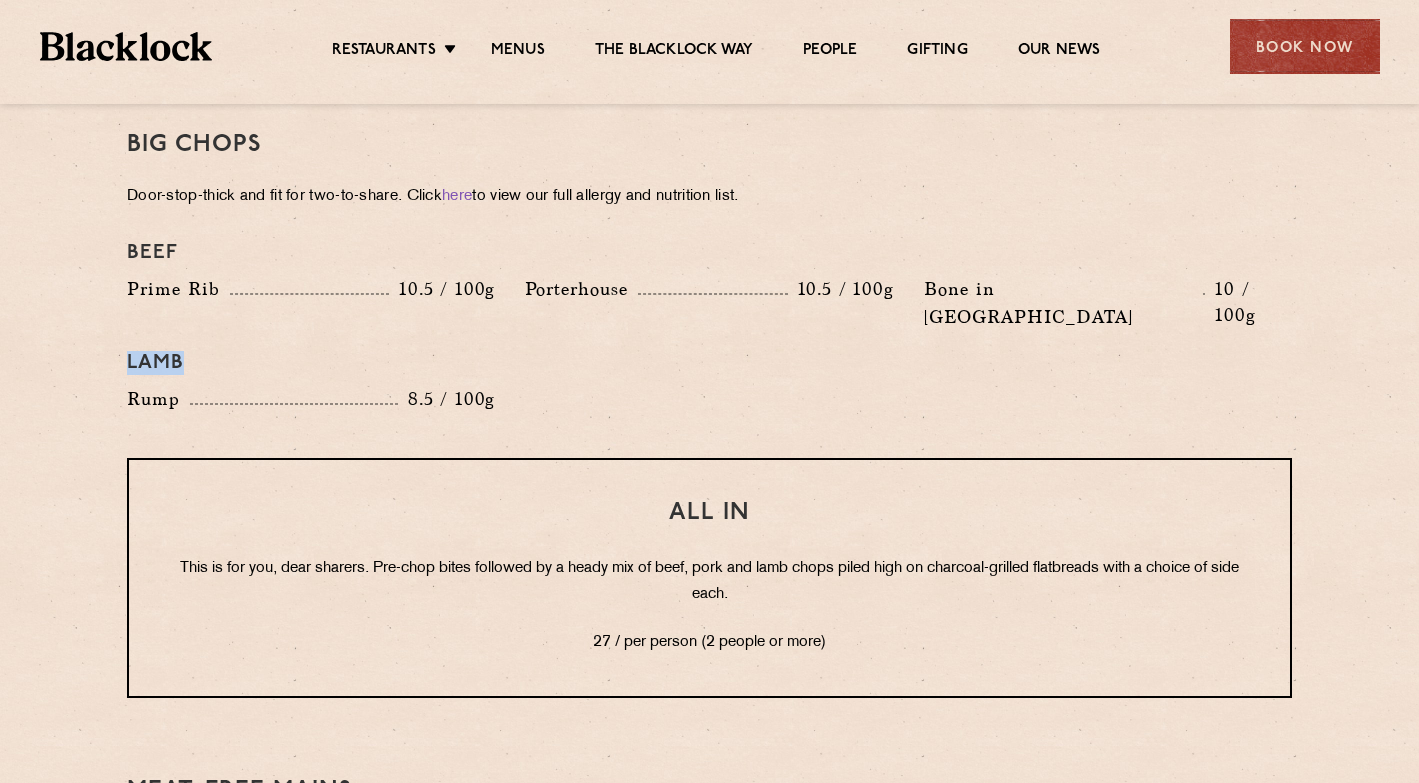 click on "Lamb" at bounding box center [709, 363] 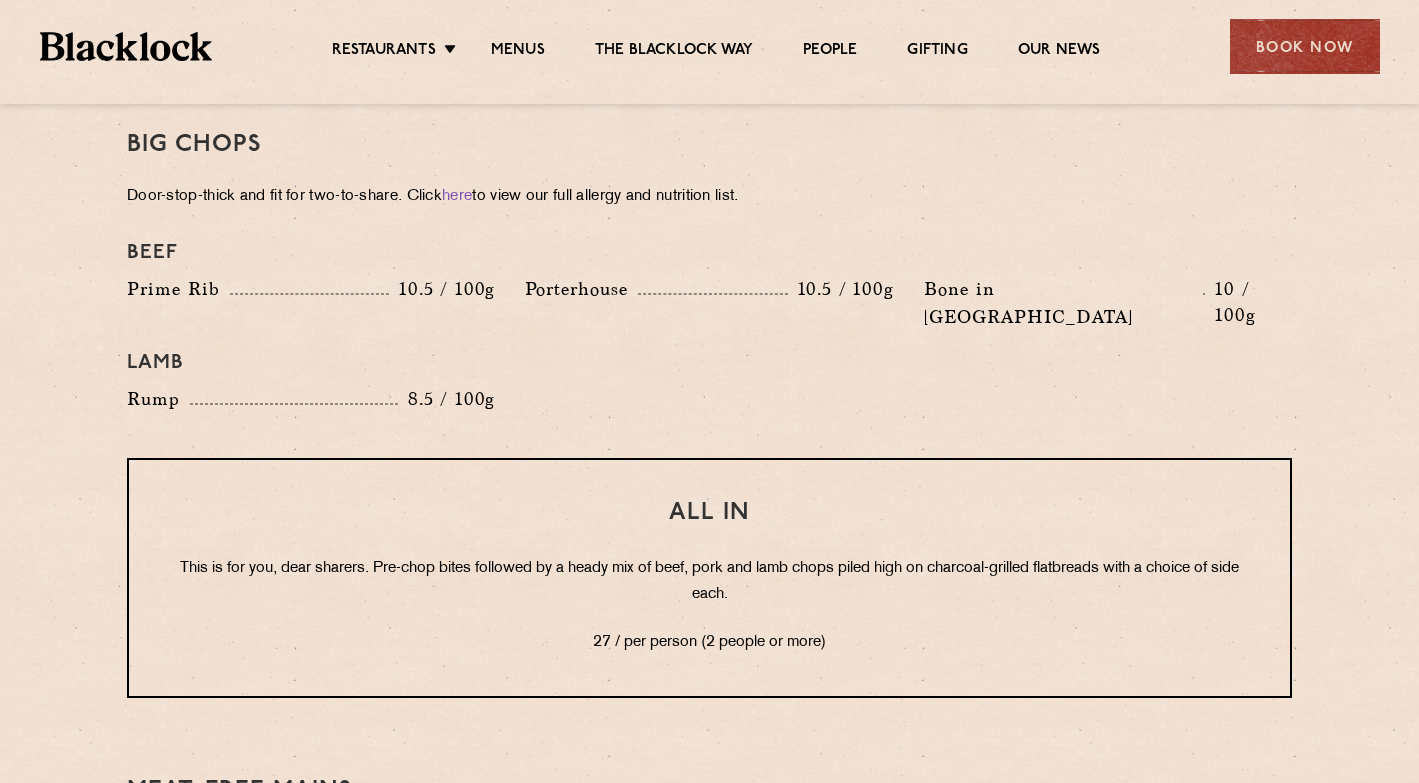 click on "Lamb" at bounding box center [709, 363] 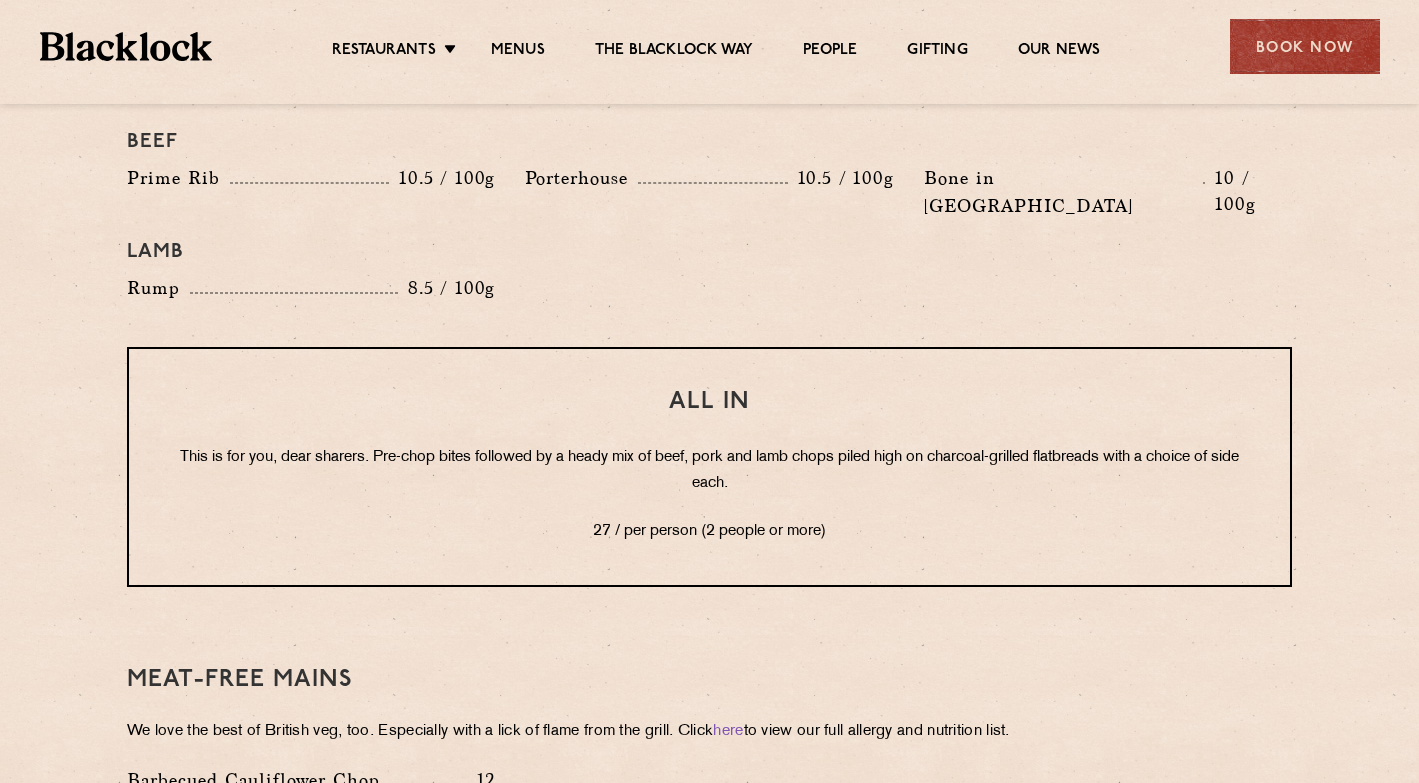 click on "Pre Chop Bites
[PERSON_NAME] Potted Meats & Kimchi
1.5
Egg & Anchovy
1.5
Cheese & Pickle
1.5
Starters 8 9.5" at bounding box center [709, 93] 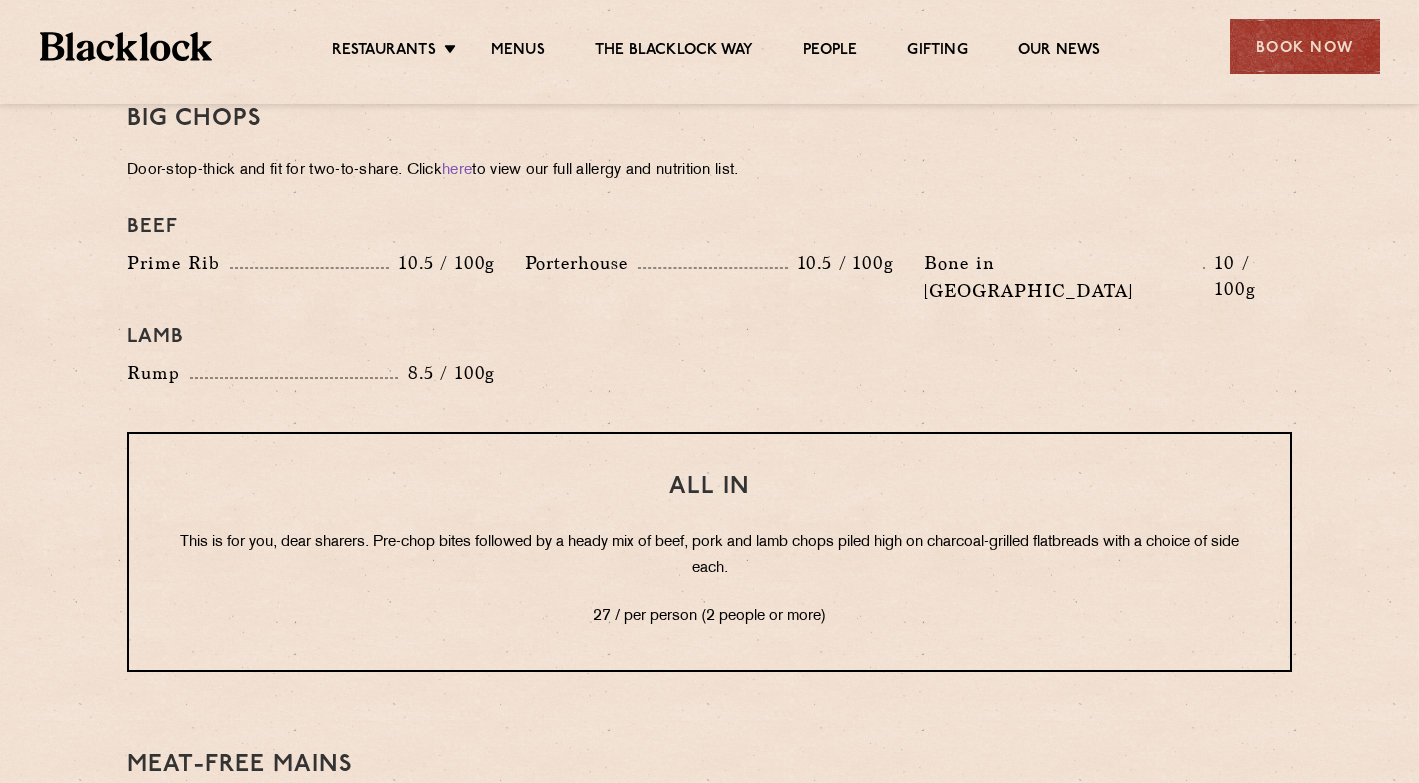 scroll, scrollTop: 2281, scrollLeft: 0, axis: vertical 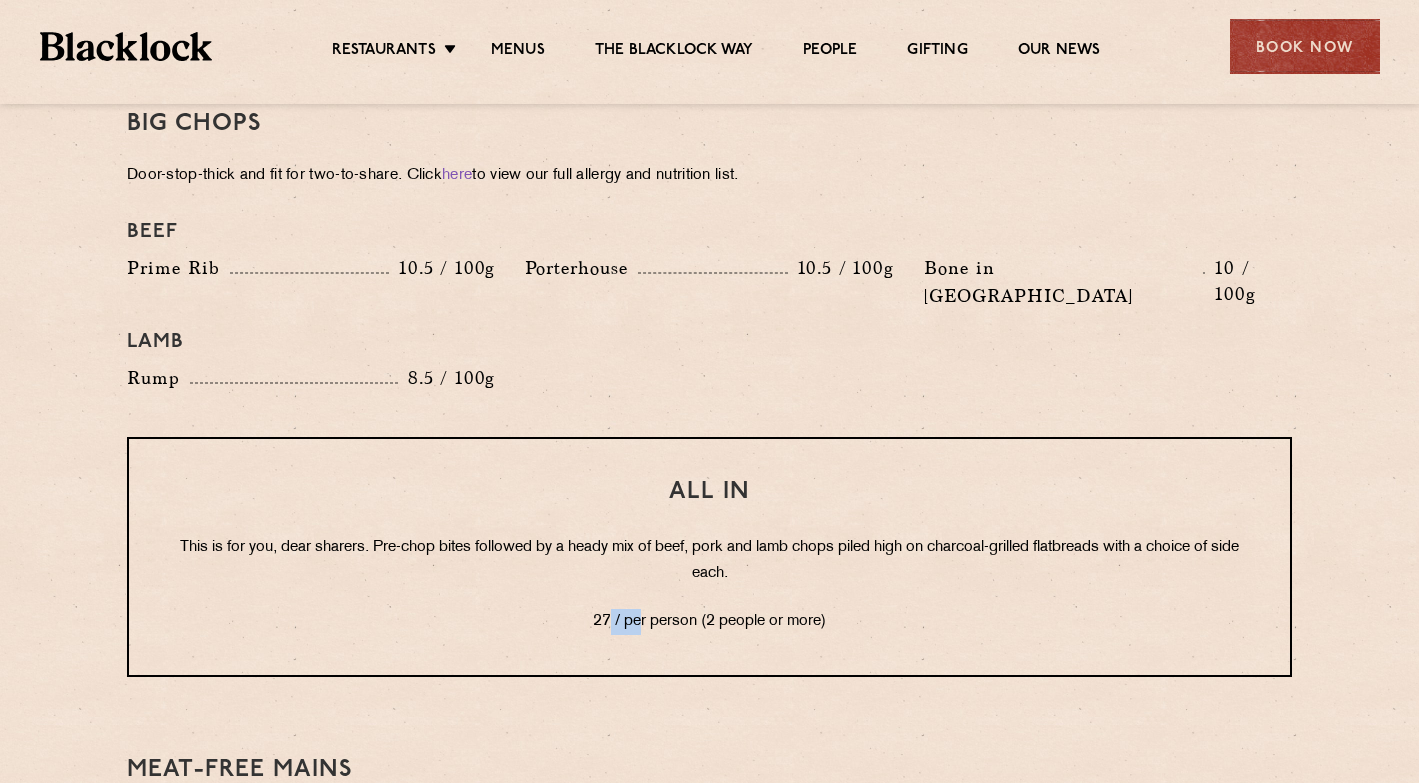 drag, startPoint x: 605, startPoint y: 560, endPoint x: 636, endPoint y: 560, distance: 31 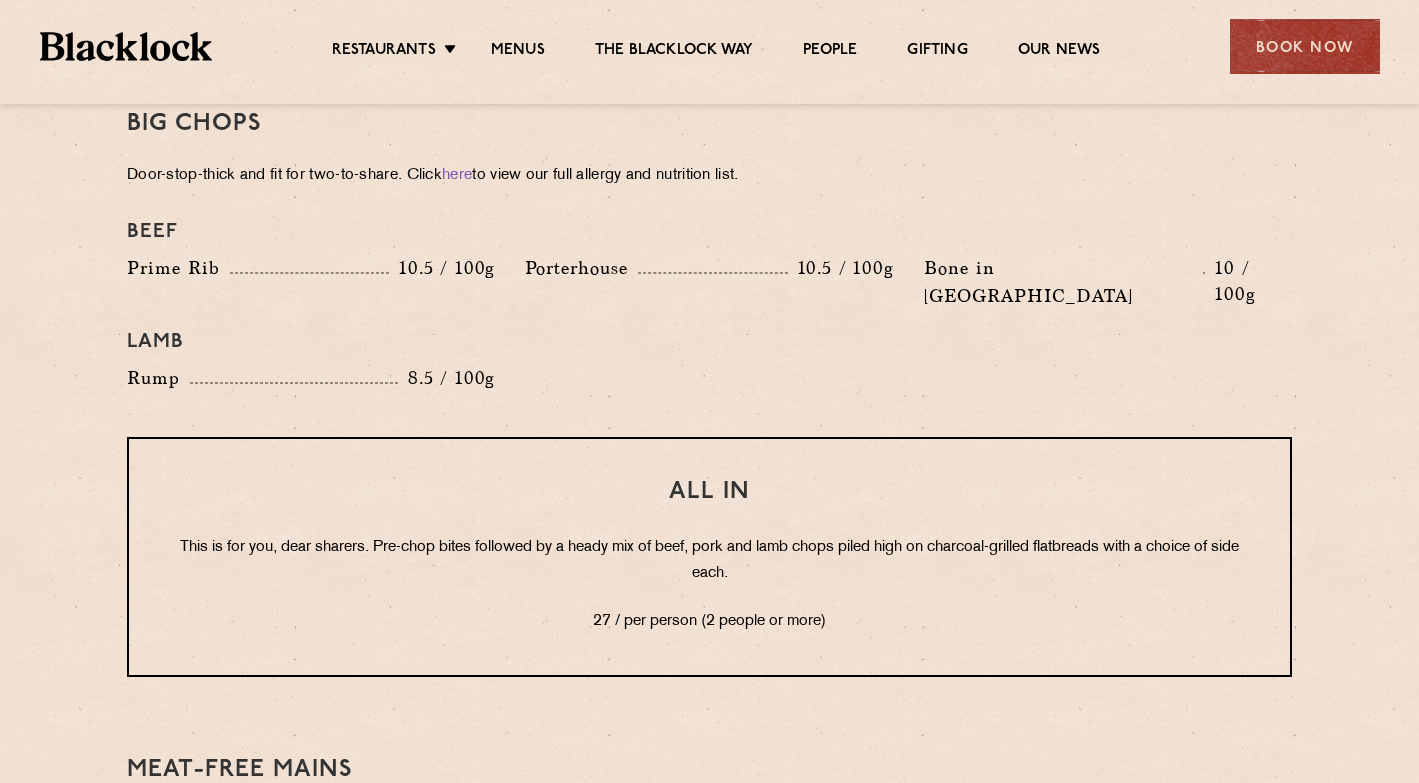 click on "27 / per person (2 people or more)" at bounding box center [709, 622] 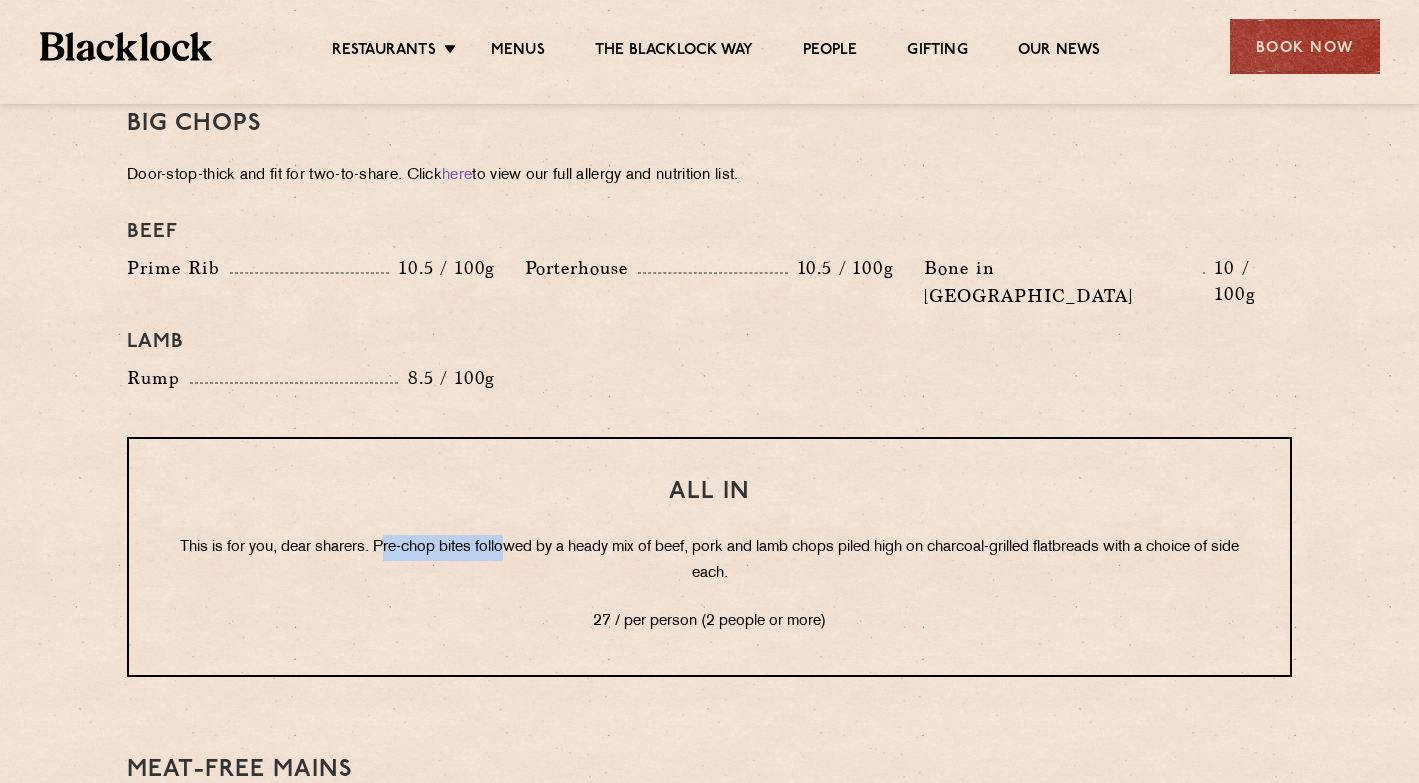 drag, startPoint x: 391, startPoint y: 481, endPoint x: 518, endPoint y: 481, distance: 127 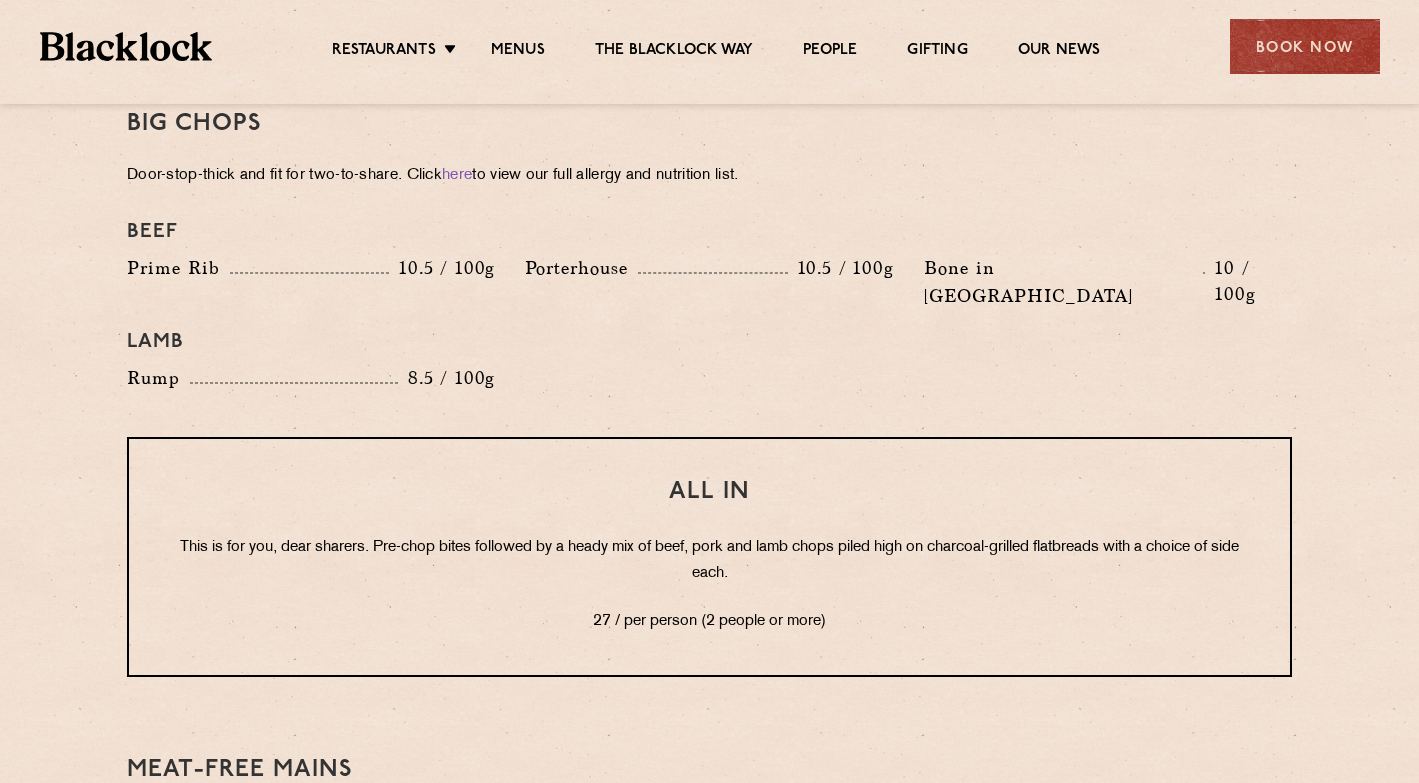 click on "This is for you, dear sharers. Pre-chop bites followed by a heady mix of beef, pork and lamb chops piled high on charcoal-grilled flatbreads with a choice of side each." at bounding box center (709, 561) 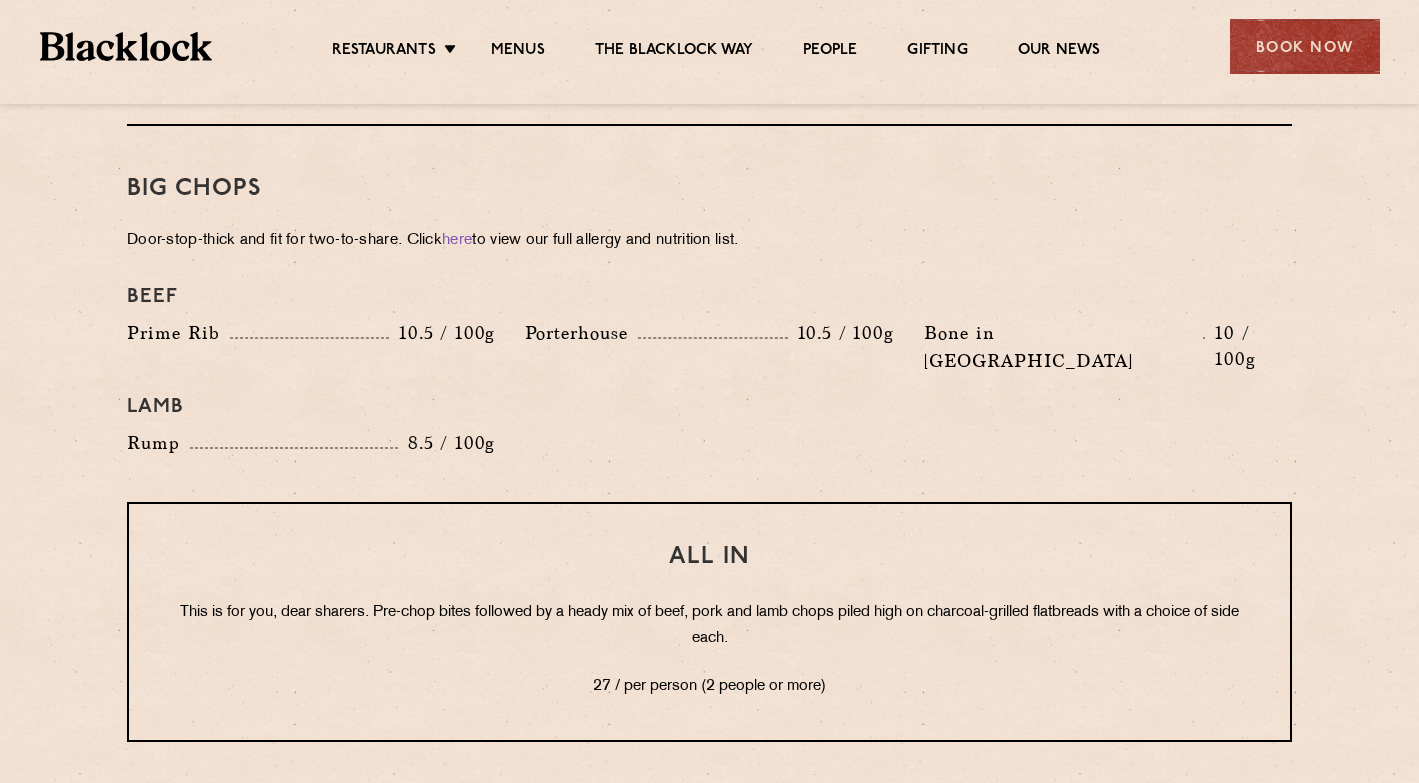 scroll, scrollTop: 2215, scrollLeft: 0, axis: vertical 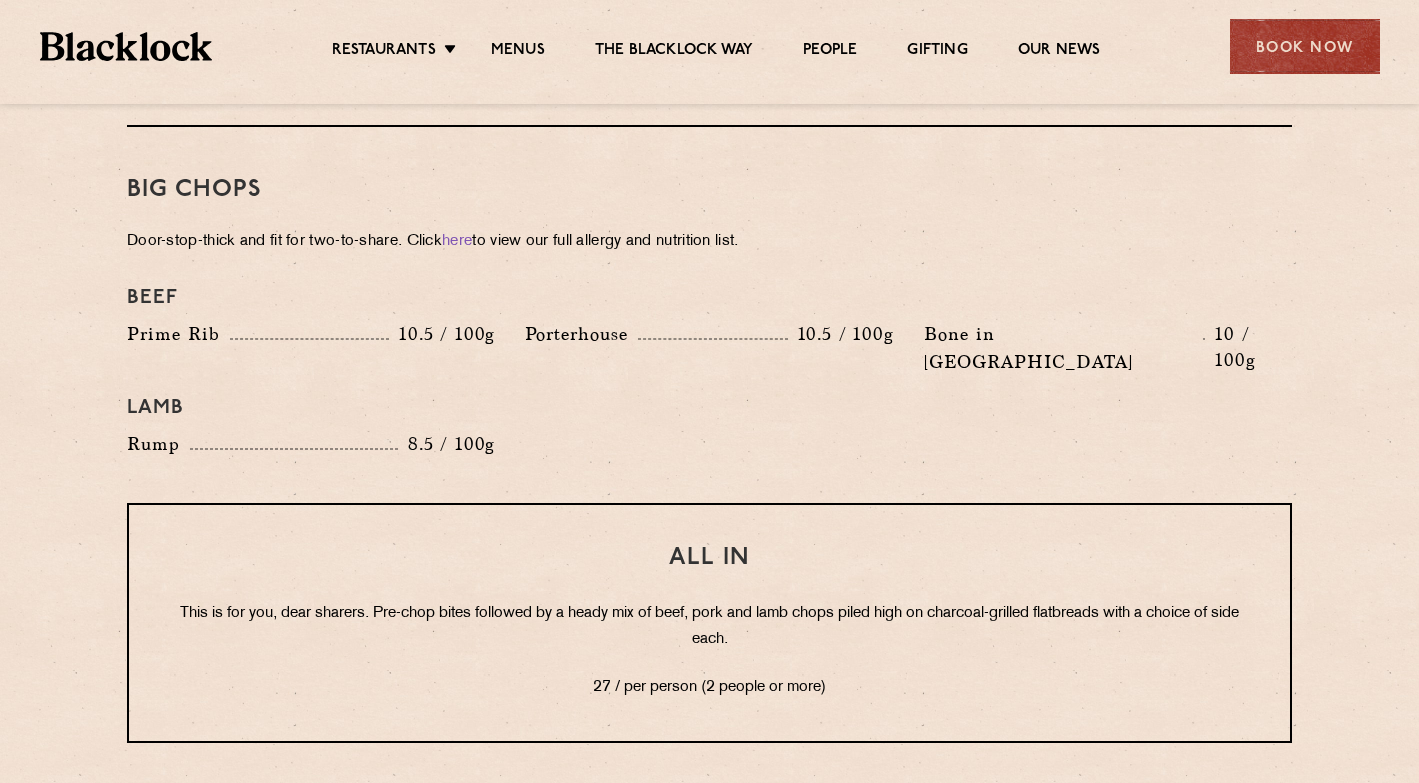 click on "Beef" at bounding box center [709, 298] 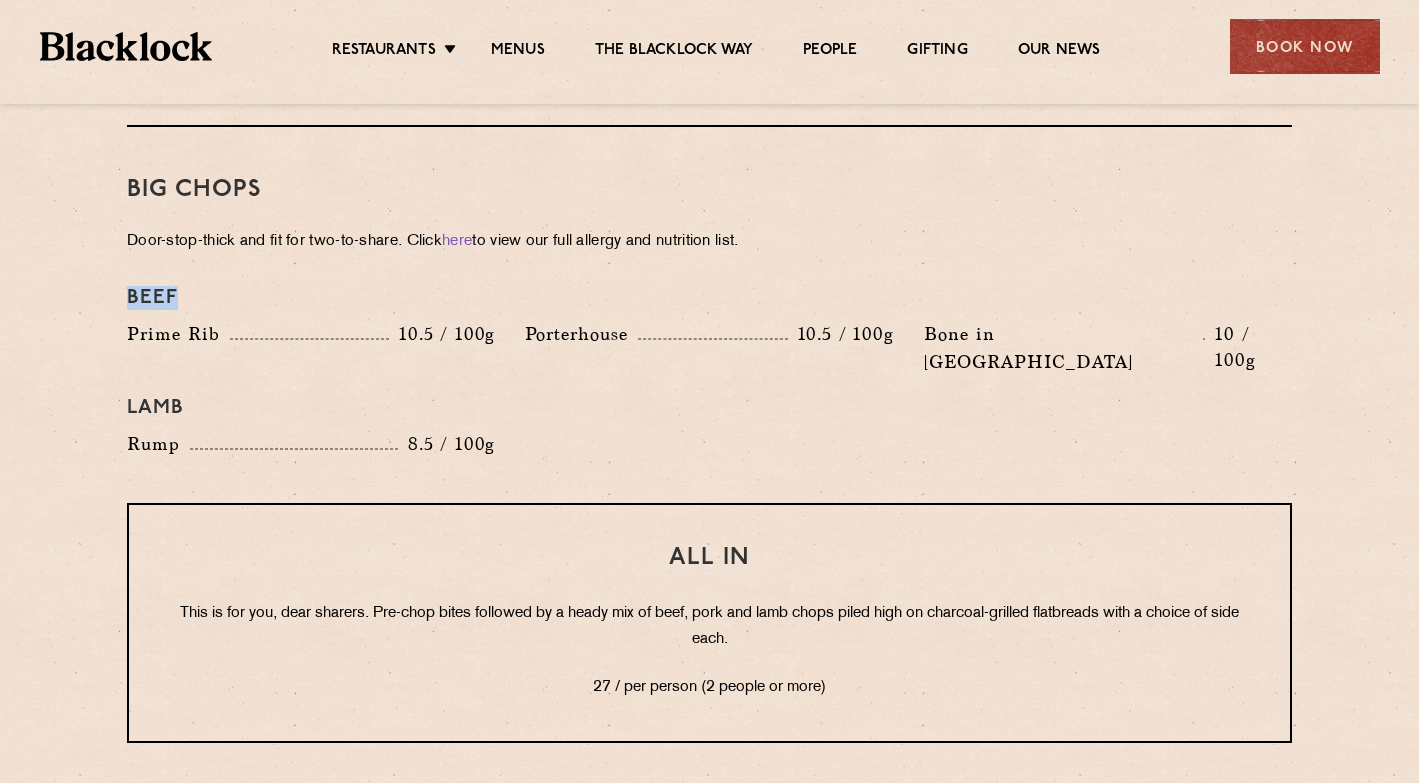 click on "Beef" at bounding box center (709, 298) 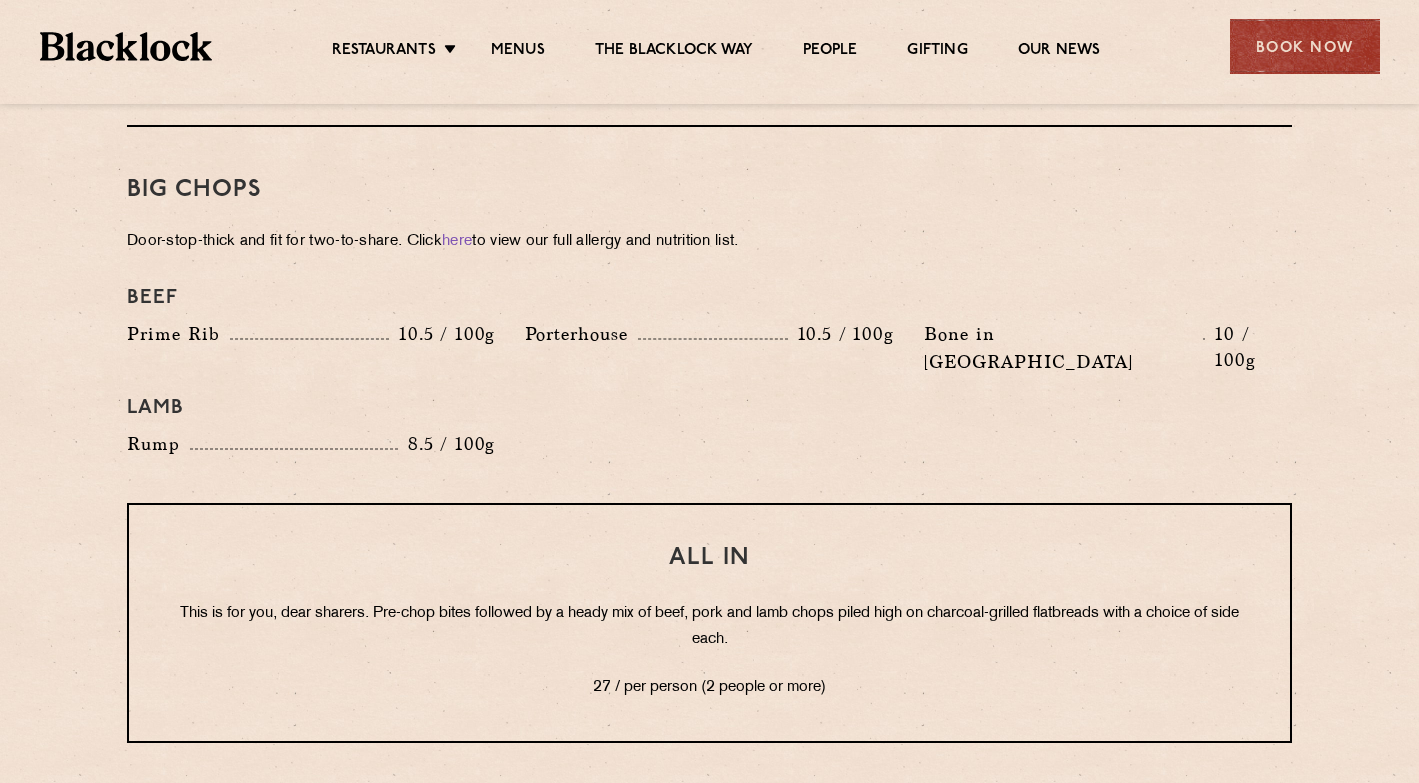 click on "Pre Chop Bites
Blacklock Potted Meats & Kimchi
1.5
Egg & Anchovy
1.5
Cheese & Pickle
1.5
8 9.5" at bounding box center (709, 249) 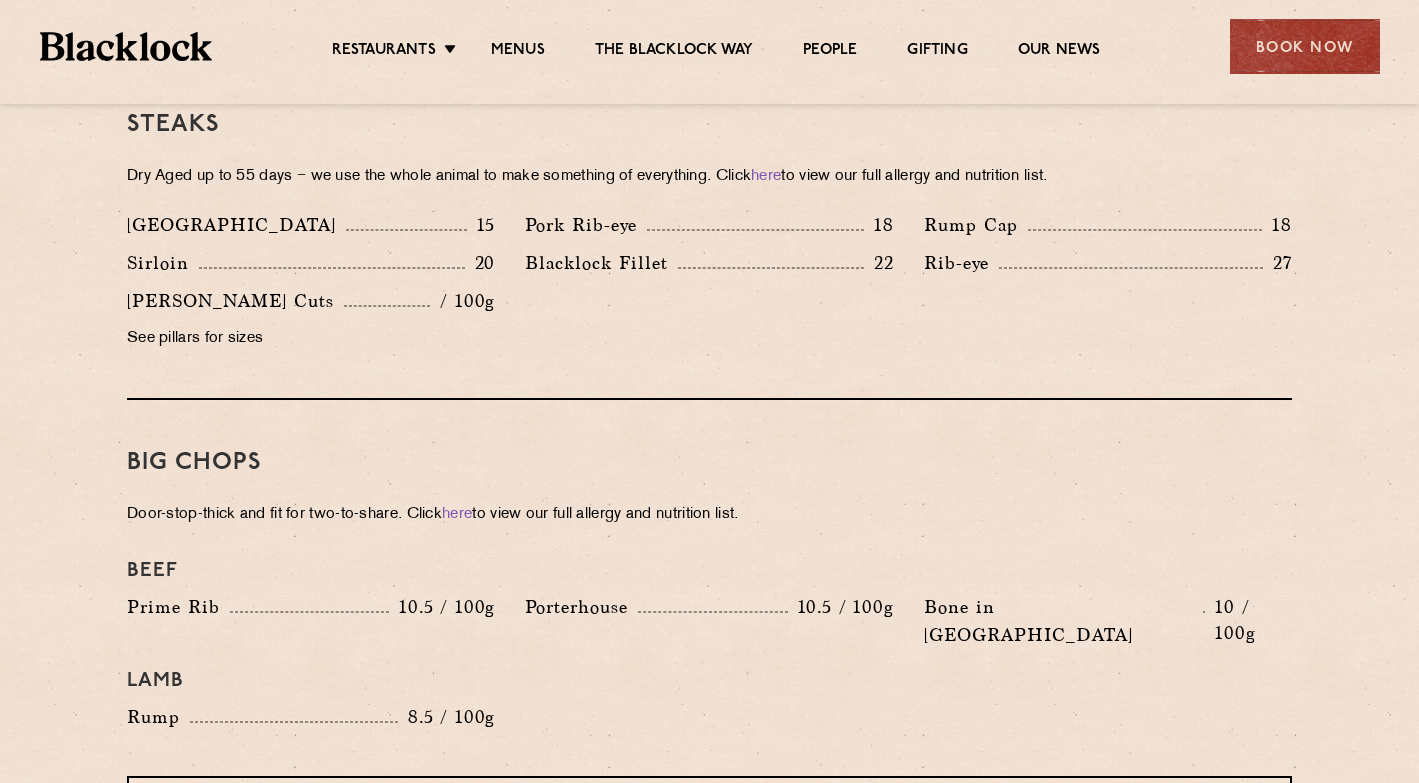 scroll, scrollTop: 1967, scrollLeft: 0, axis: vertical 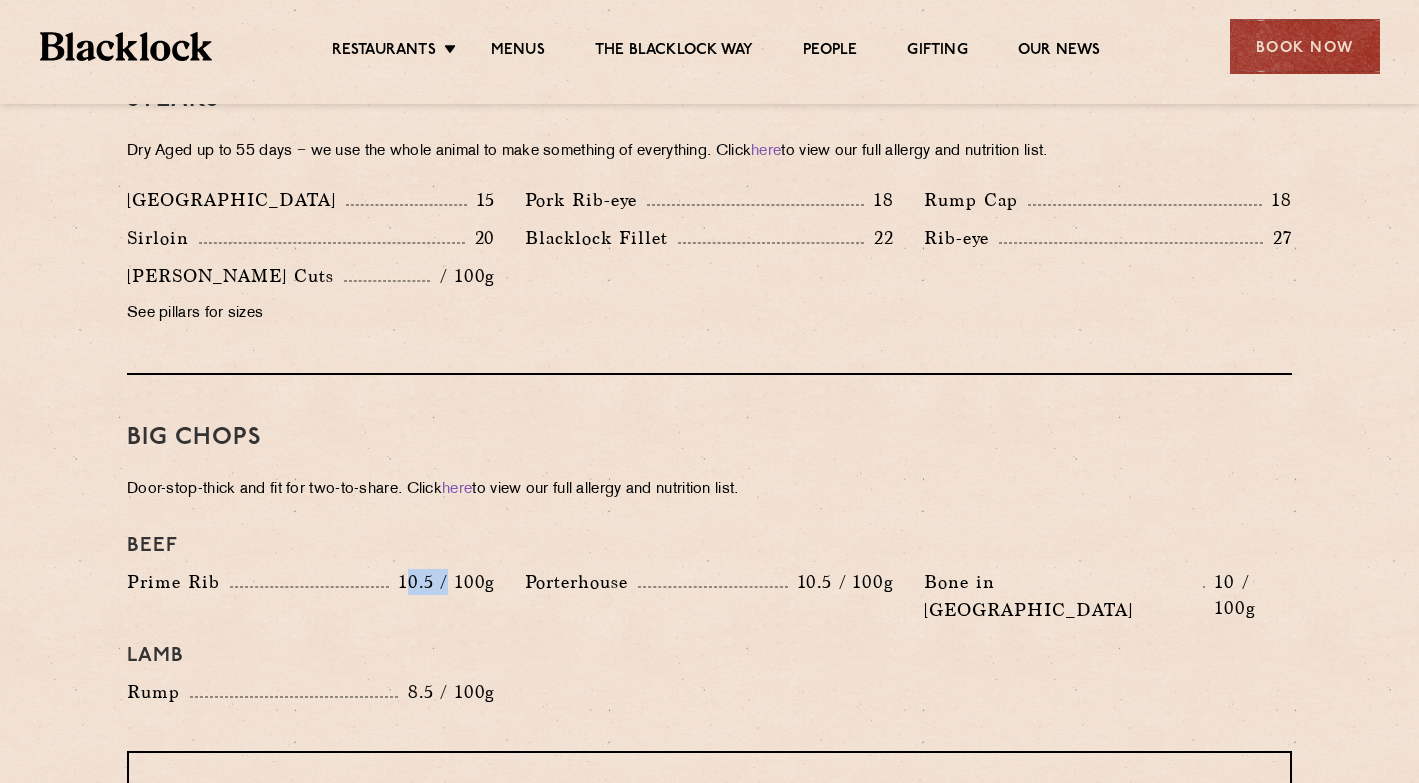drag, startPoint x: 406, startPoint y: 560, endPoint x: 446, endPoint y: 560, distance: 40 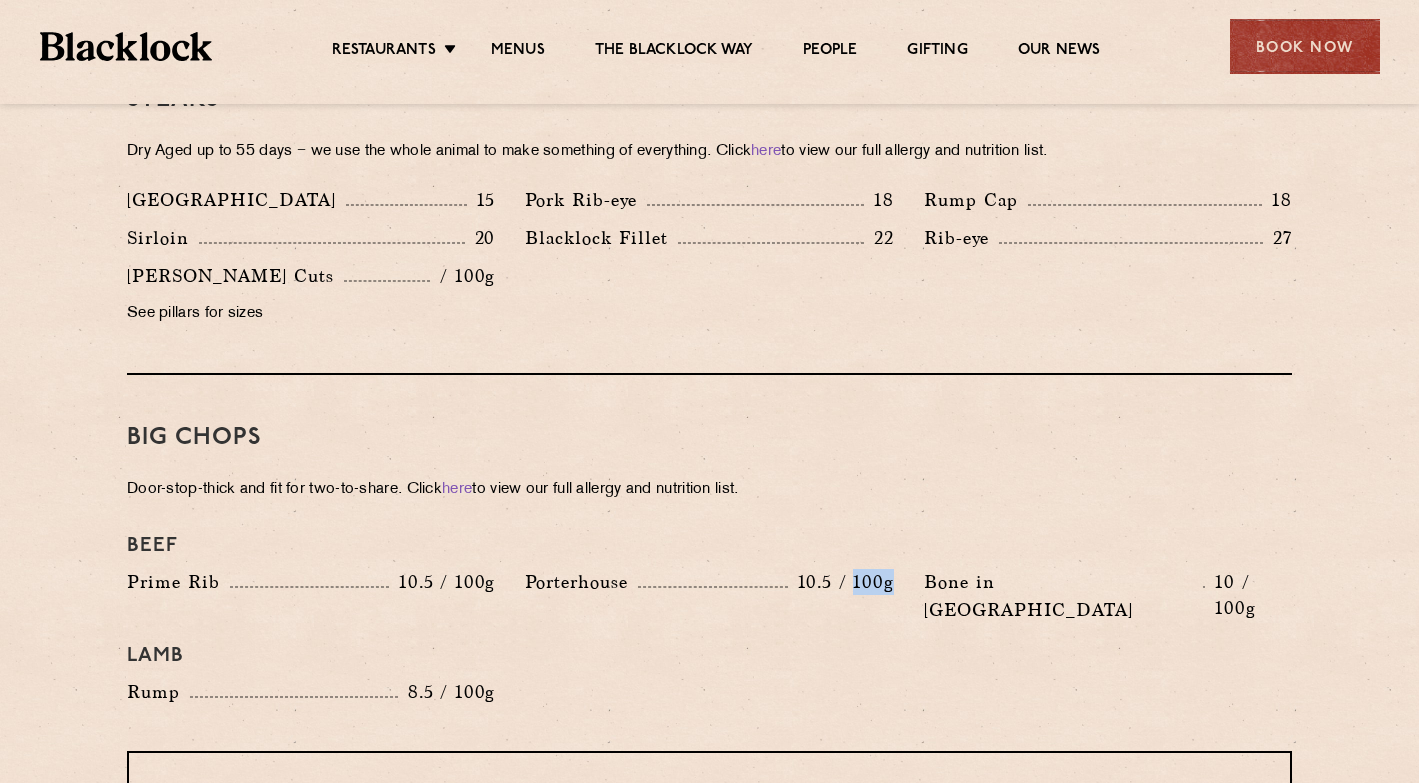 drag, startPoint x: 855, startPoint y: 545, endPoint x: 905, endPoint y: 545, distance: 50 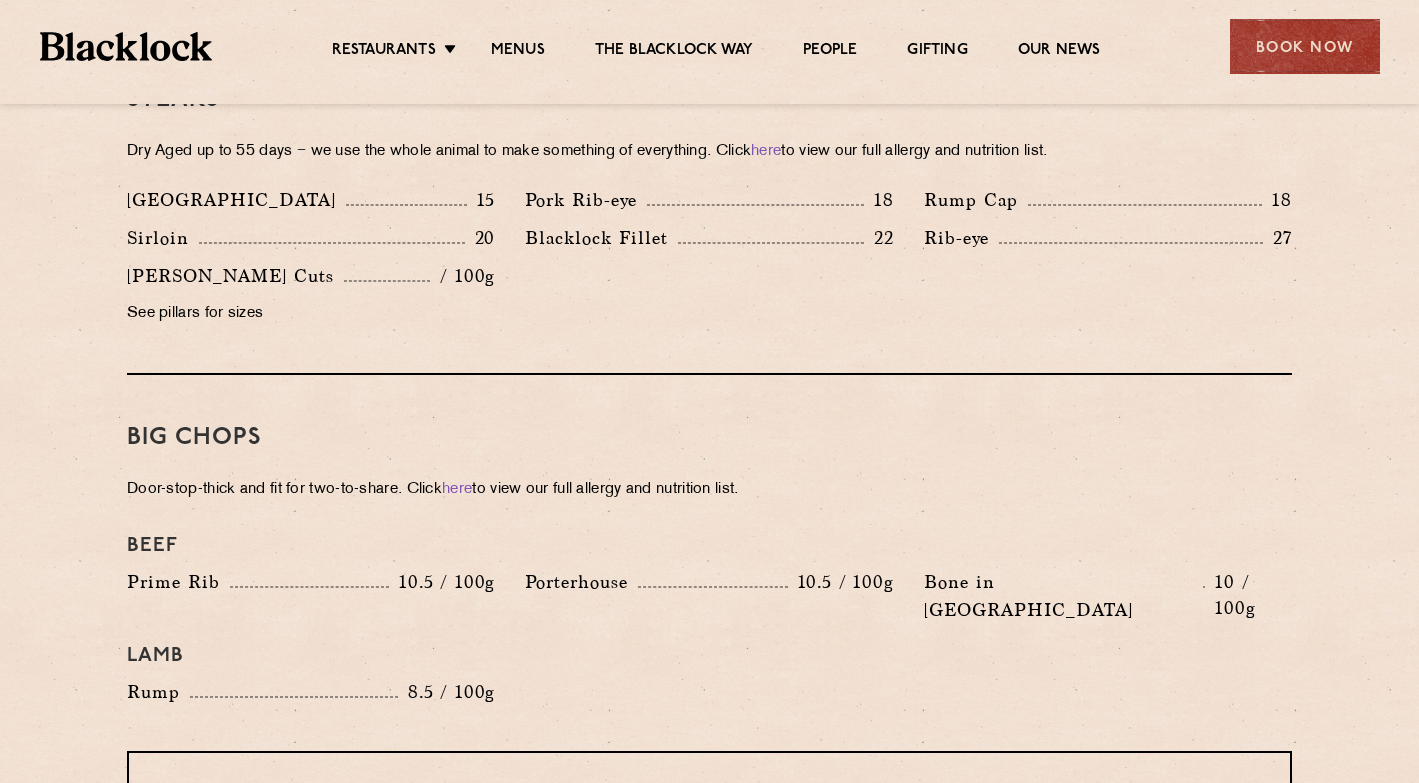 click on "Porterhouse
10.5 / 100g" at bounding box center (709, 582) 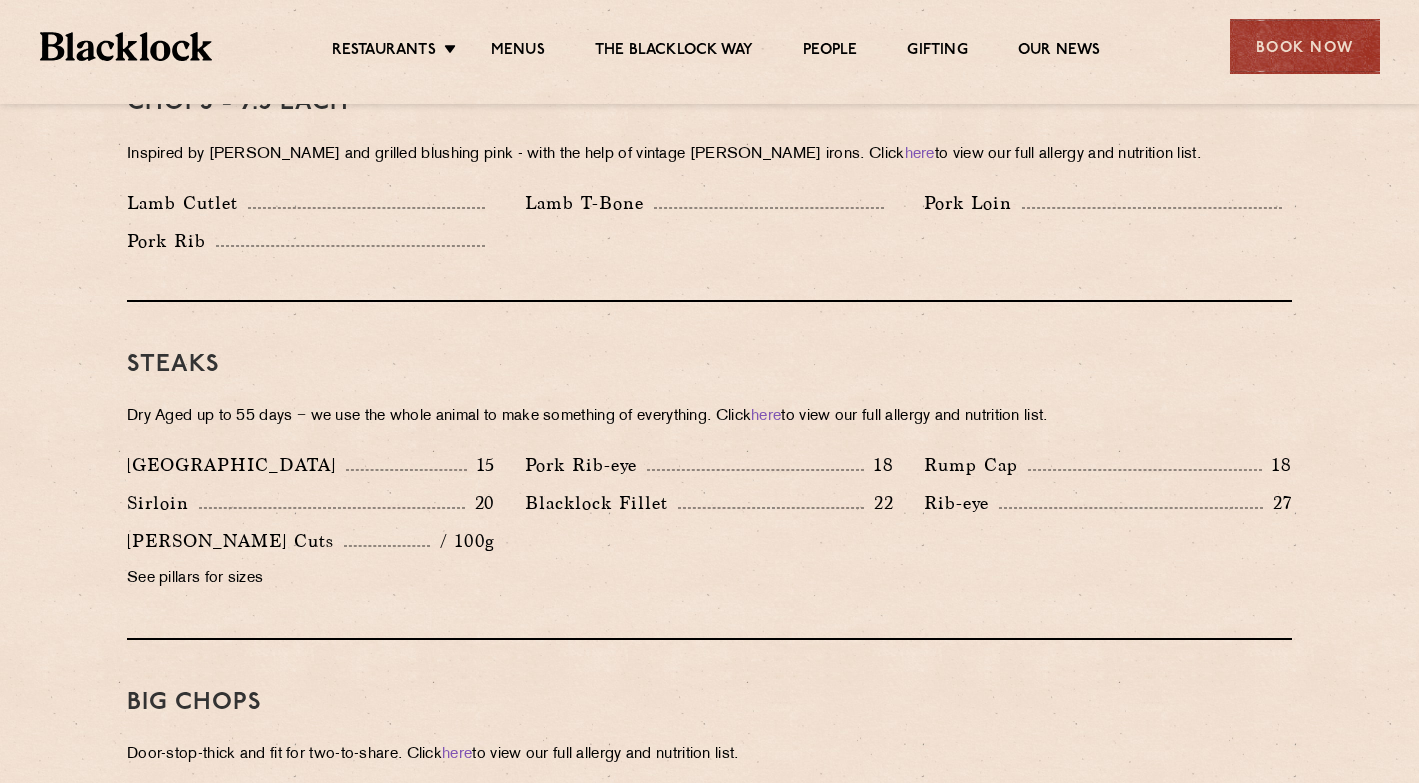 scroll, scrollTop: 1700, scrollLeft: 0, axis: vertical 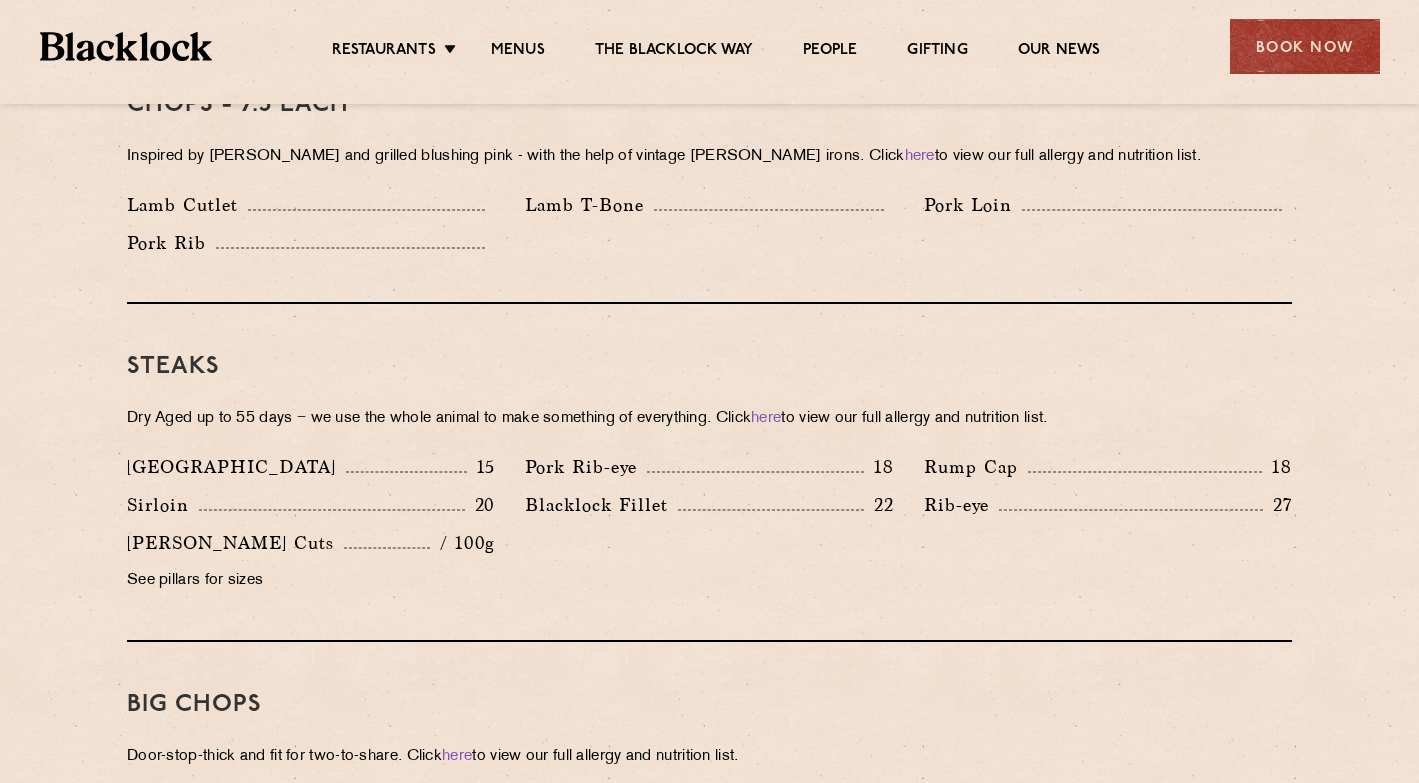 click on "Steaks
Dry Aged up to 55 days − we use the whole animal to make something of everything.  Click  here  to view our full allergy and nutrition list.
[GEOGRAPHIC_DATA]
15
Pork Rib-eye
18
Rump Cap
18" at bounding box center (709, 473) 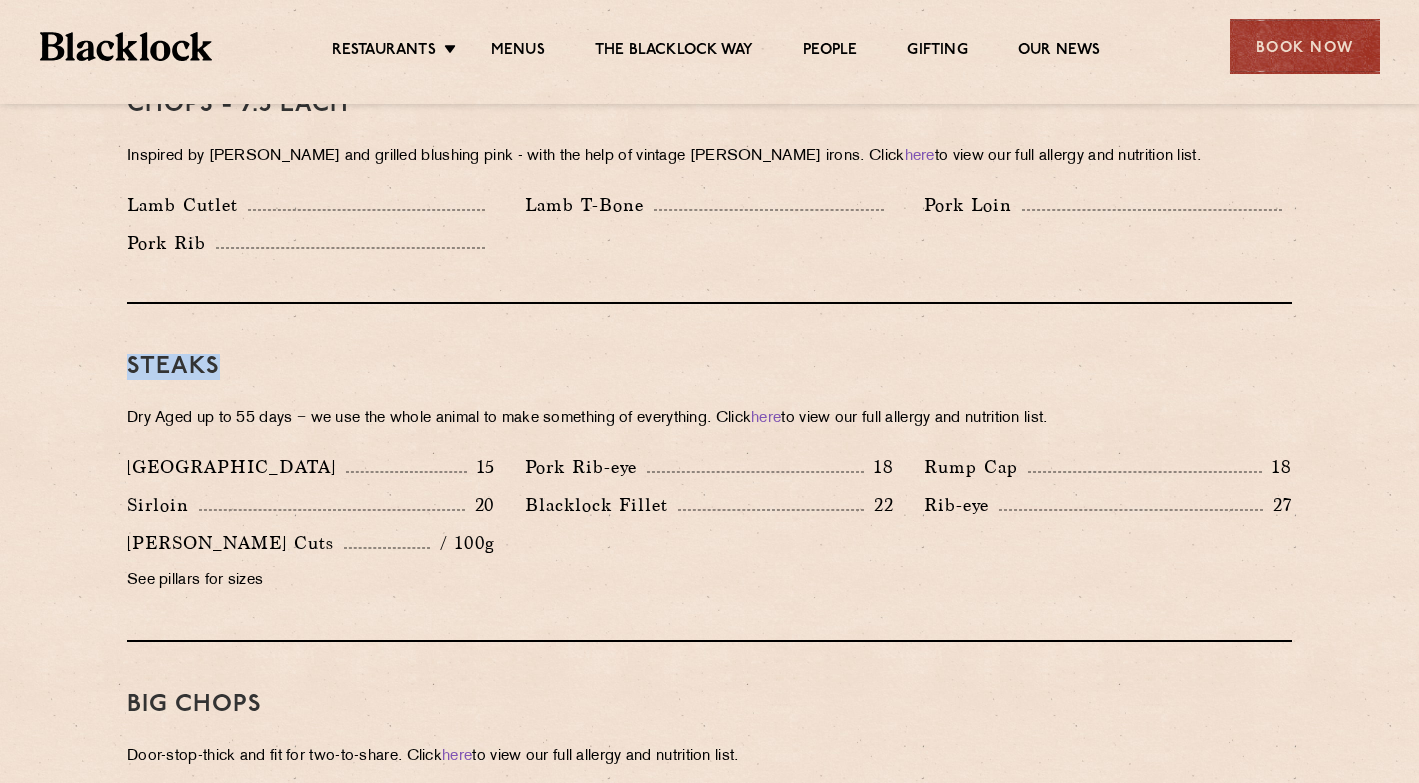 click on "Steaks
Dry Aged up to 55 days − we use the whole animal to make something of everything.  Click  here  to view our full allergy and nutrition list.
[GEOGRAPHIC_DATA]
15
Pork Rib-eye
18
Rump Cap
18" at bounding box center [709, 473] 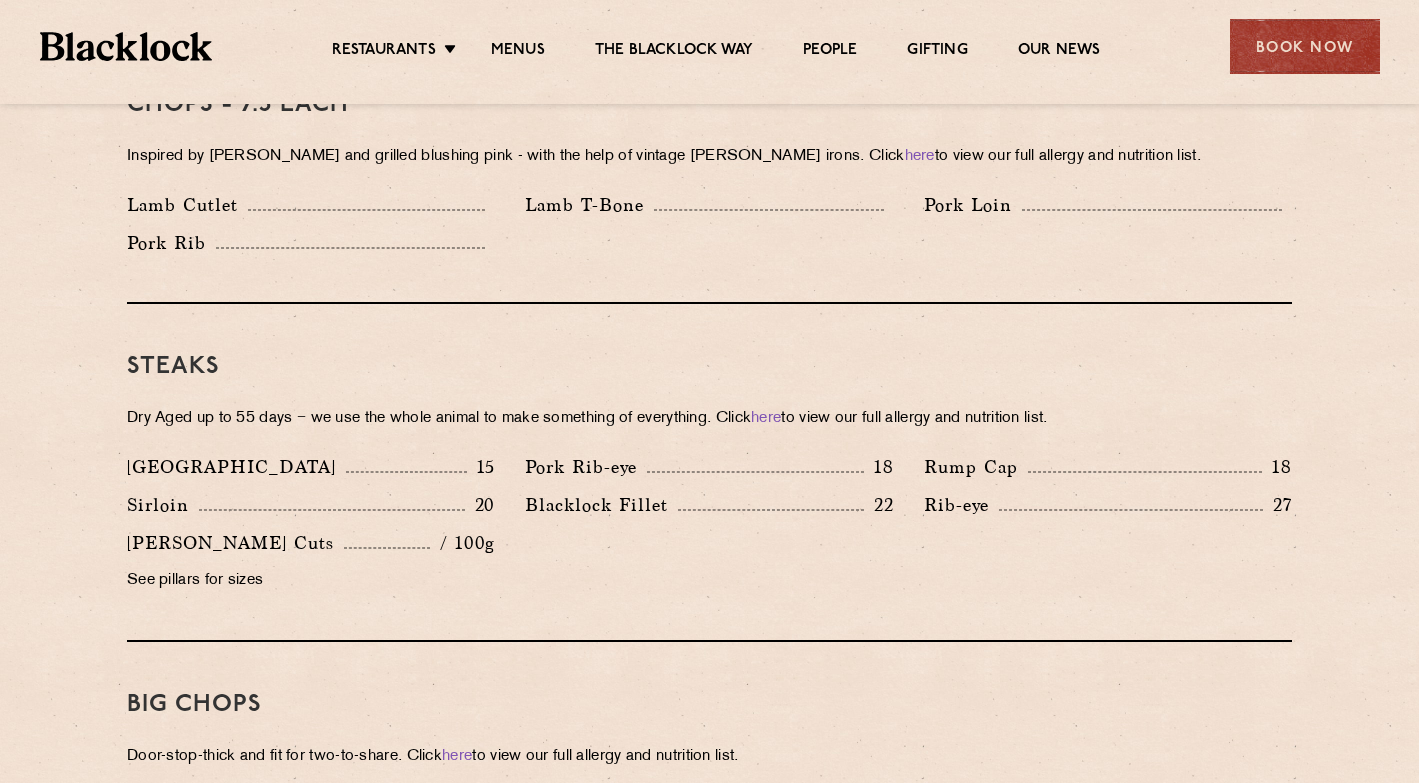 click on "Steaks
Dry Aged up to 55 days − we use the whole animal to make something of everything.  Click  here  to view our full allergy and nutrition list.
[GEOGRAPHIC_DATA]
15
Pork Rib-eye
18
Rump Cap
18" at bounding box center [709, 473] 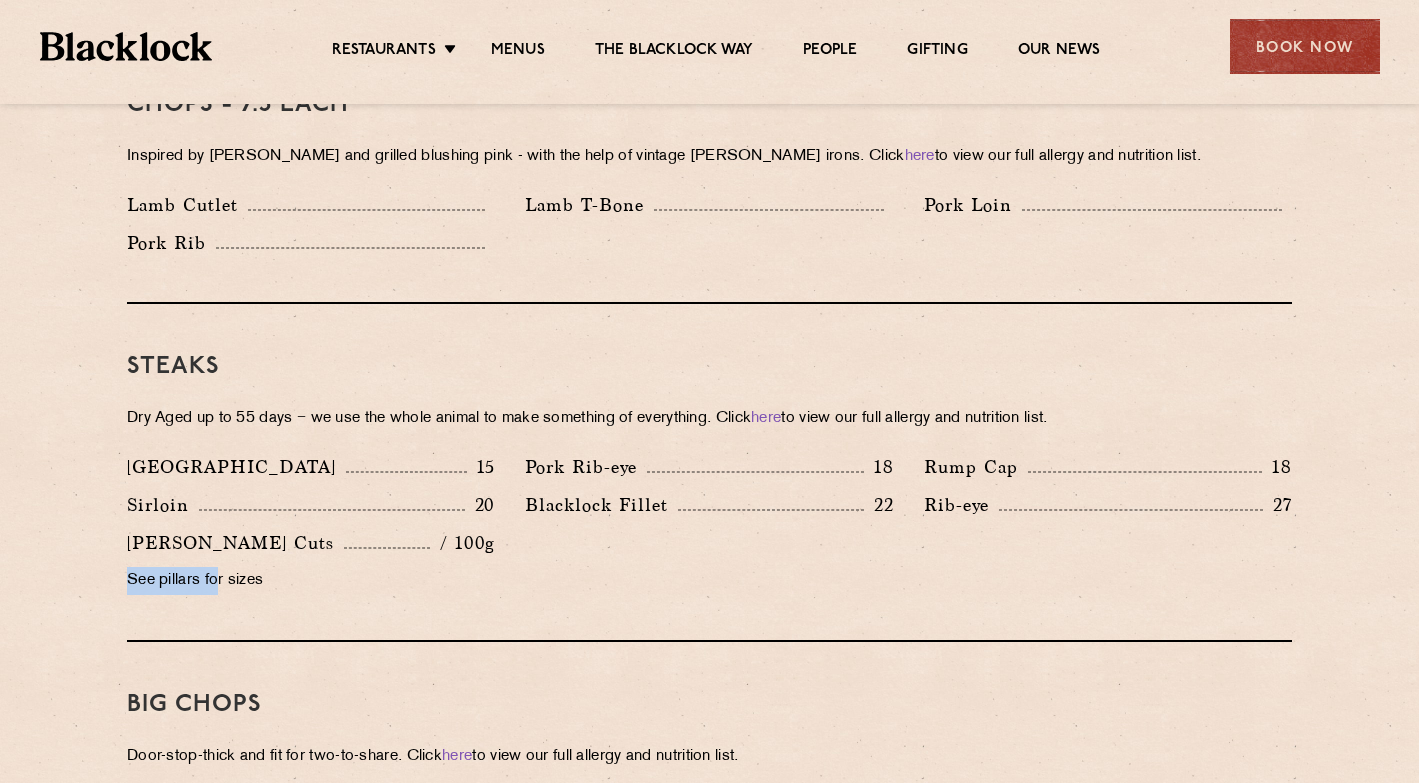 drag, startPoint x: 127, startPoint y: 551, endPoint x: 218, endPoint y: 551, distance: 91 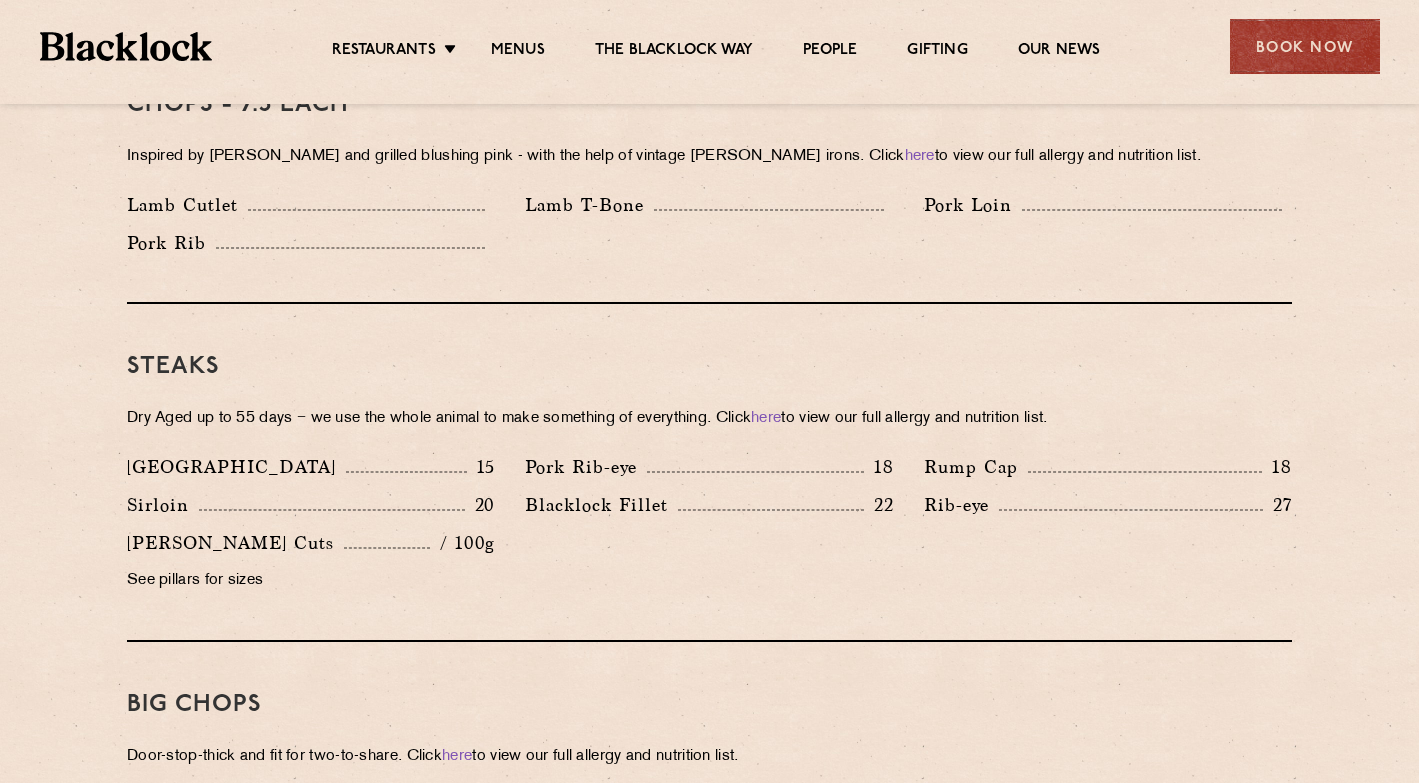 click on "See pillars for sizes" at bounding box center [311, 581] 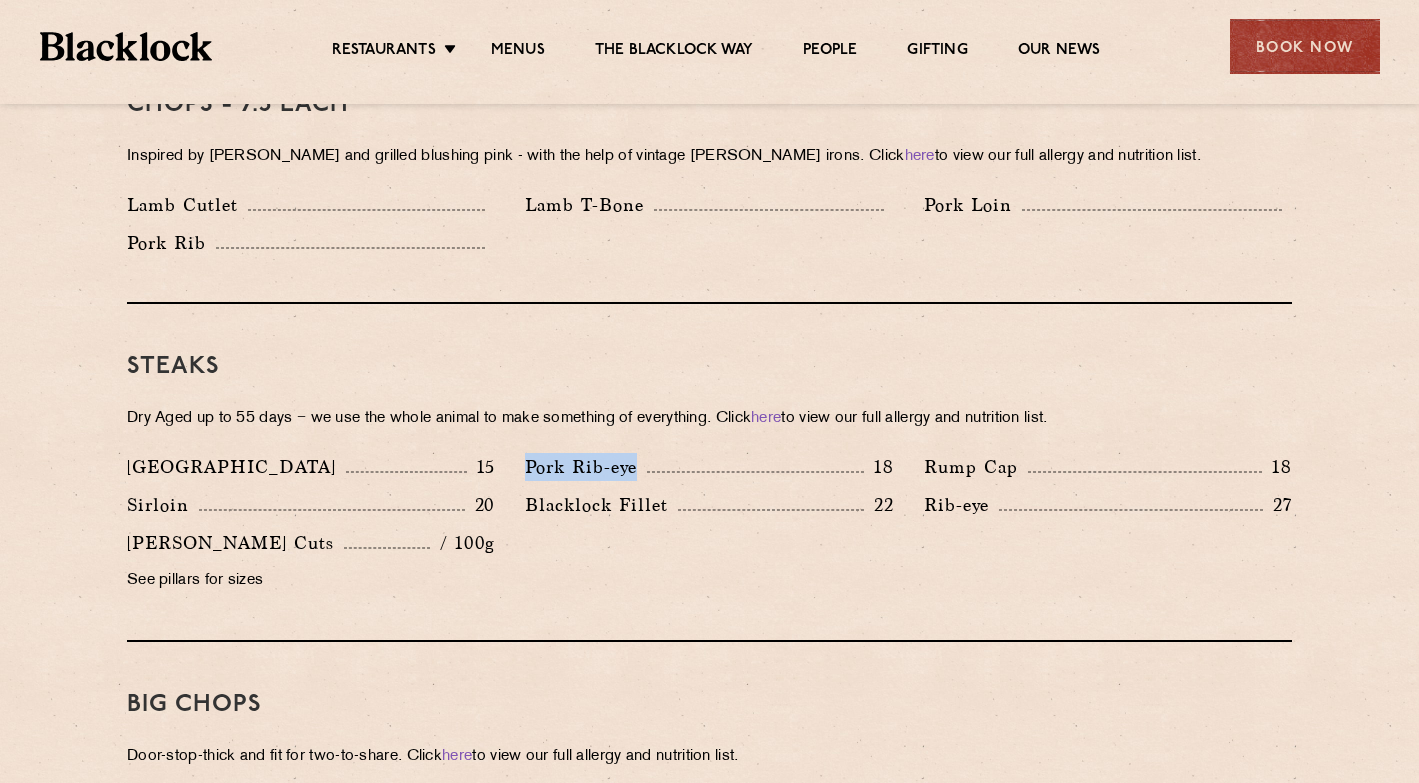 drag, startPoint x: 531, startPoint y: 444, endPoint x: 645, endPoint y: 445, distance: 114.00439 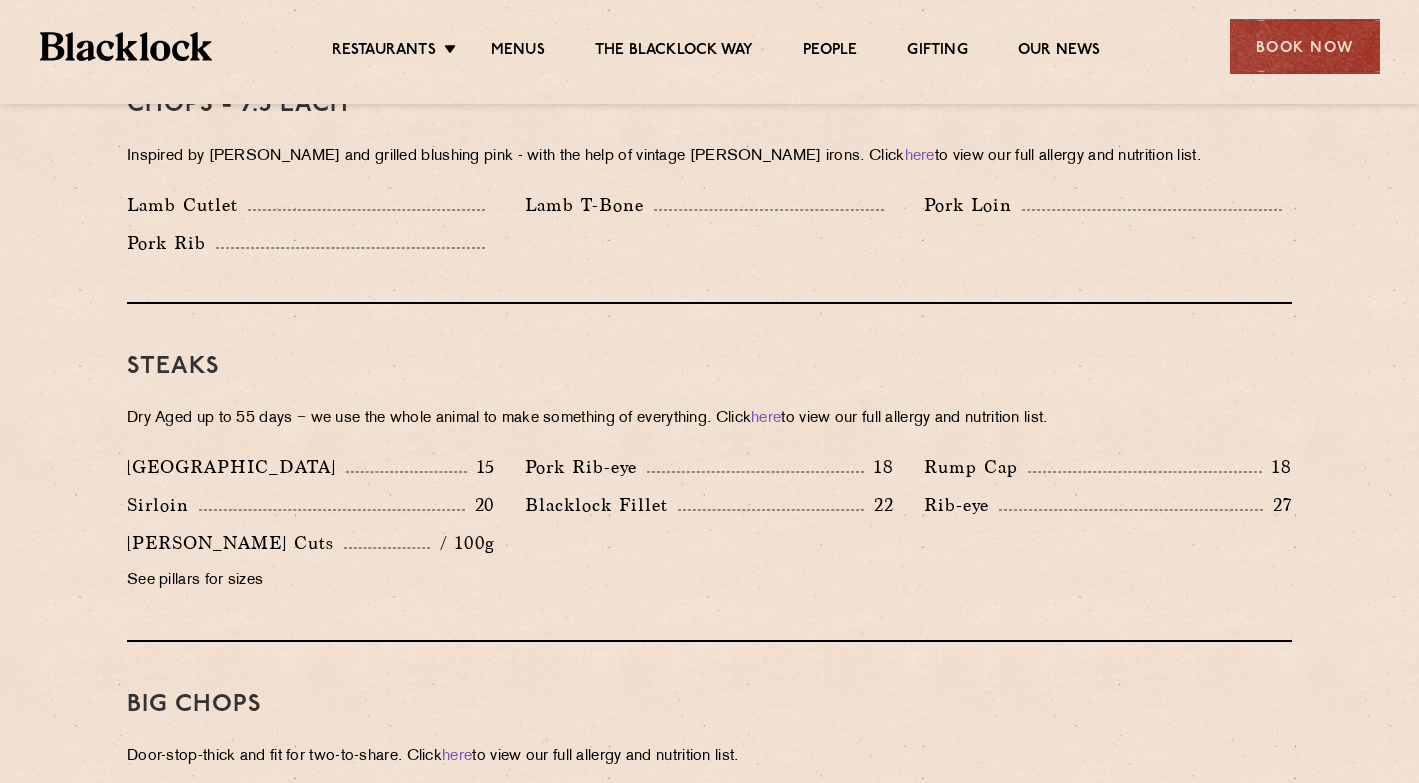 click on "Blacklock Fillet" at bounding box center (601, 505) 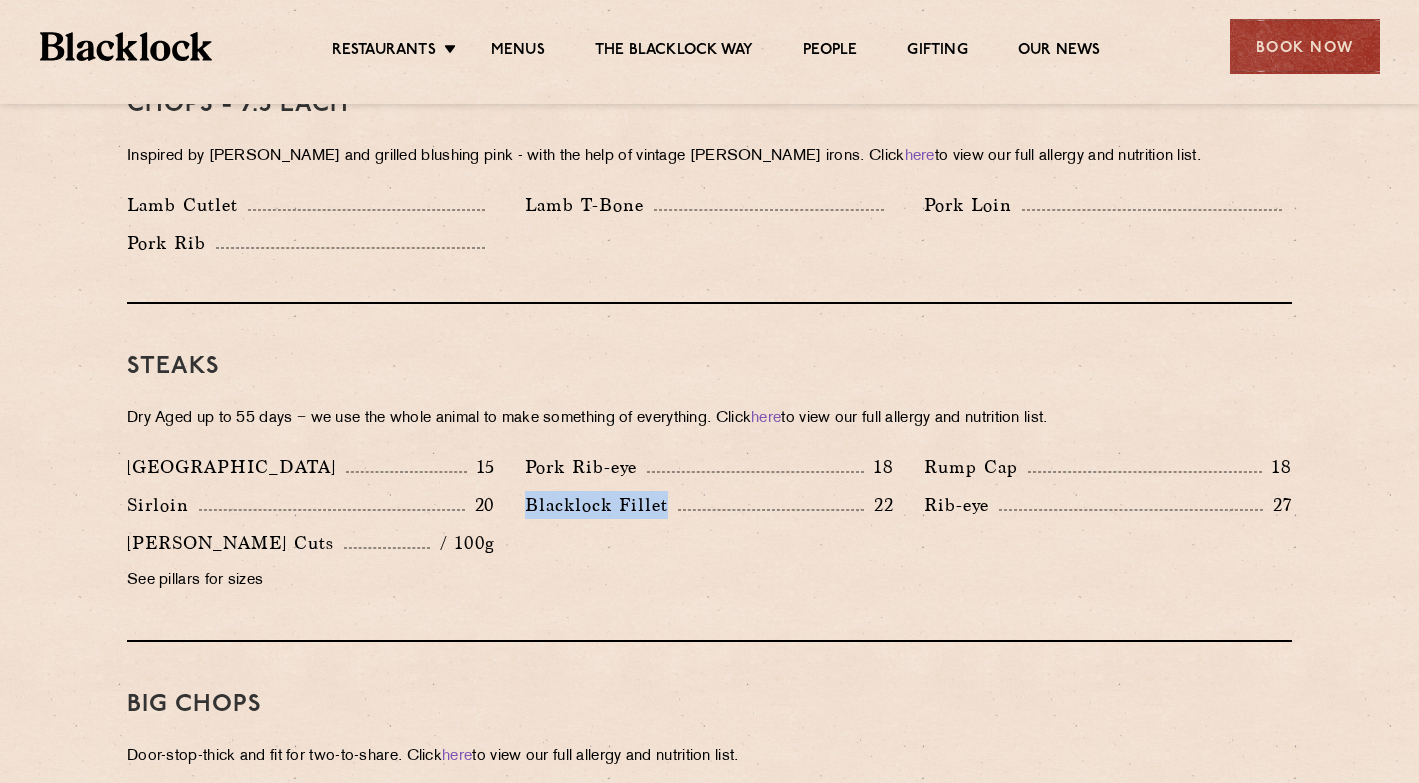 drag, startPoint x: 529, startPoint y: 480, endPoint x: 667, endPoint y: 481, distance: 138.00362 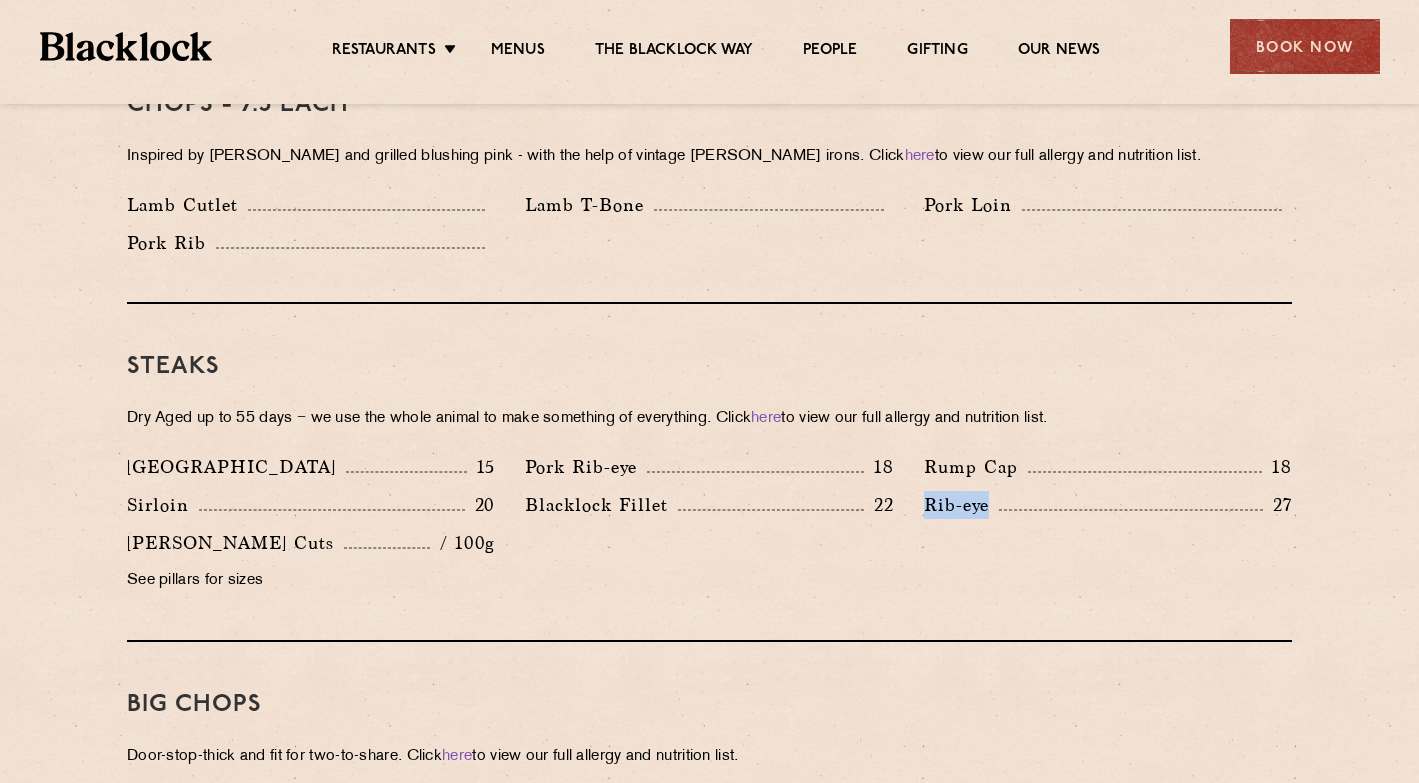 drag, startPoint x: 911, startPoint y: 470, endPoint x: 1008, endPoint y: 470, distance: 97 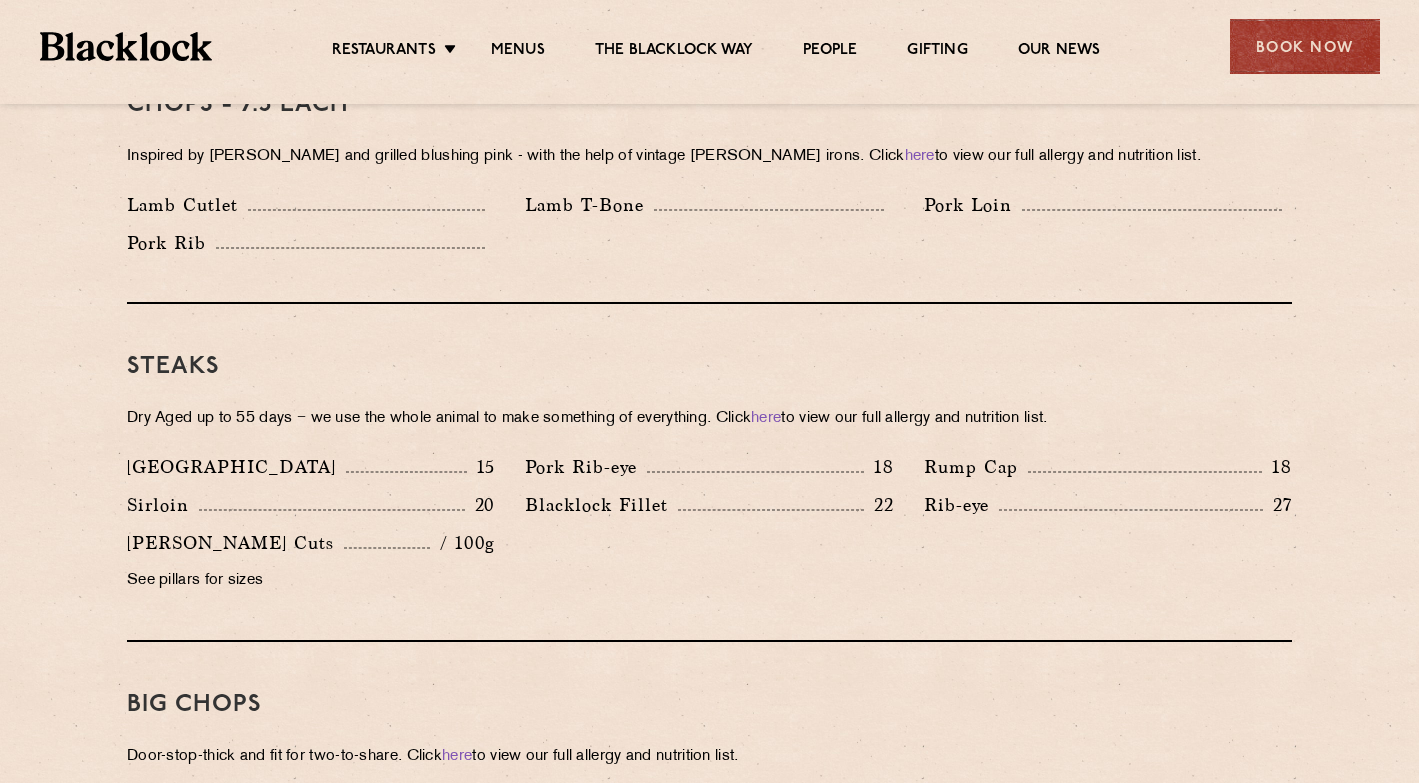 click on "[GEOGRAPHIC_DATA]
15
Pork Rib-eye
18
Rump Cap
18
[GEOGRAPHIC_DATA]
20
22 Rib-eye" at bounding box center (709, 529) 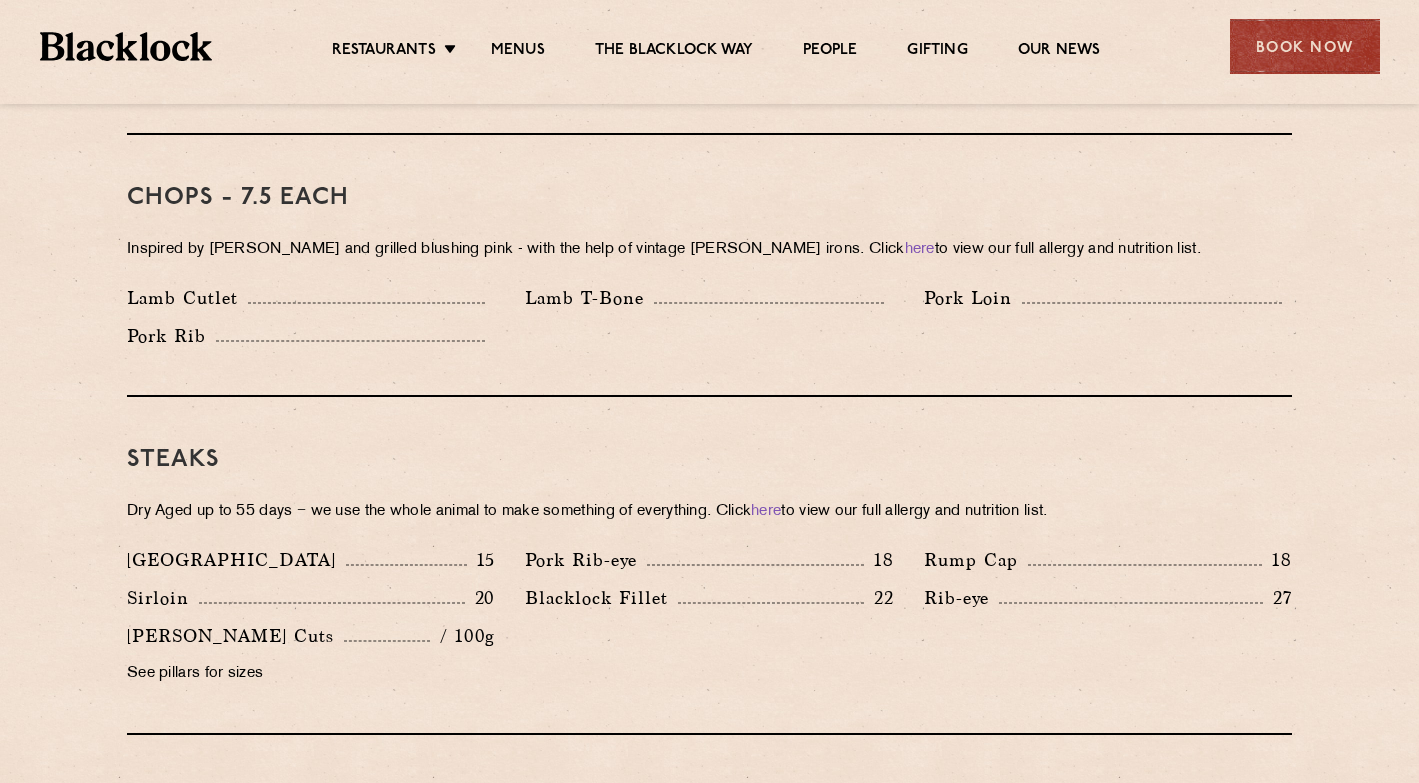 scroll, scrollTop: 1613, scrollLeft: 0, axis: vertical 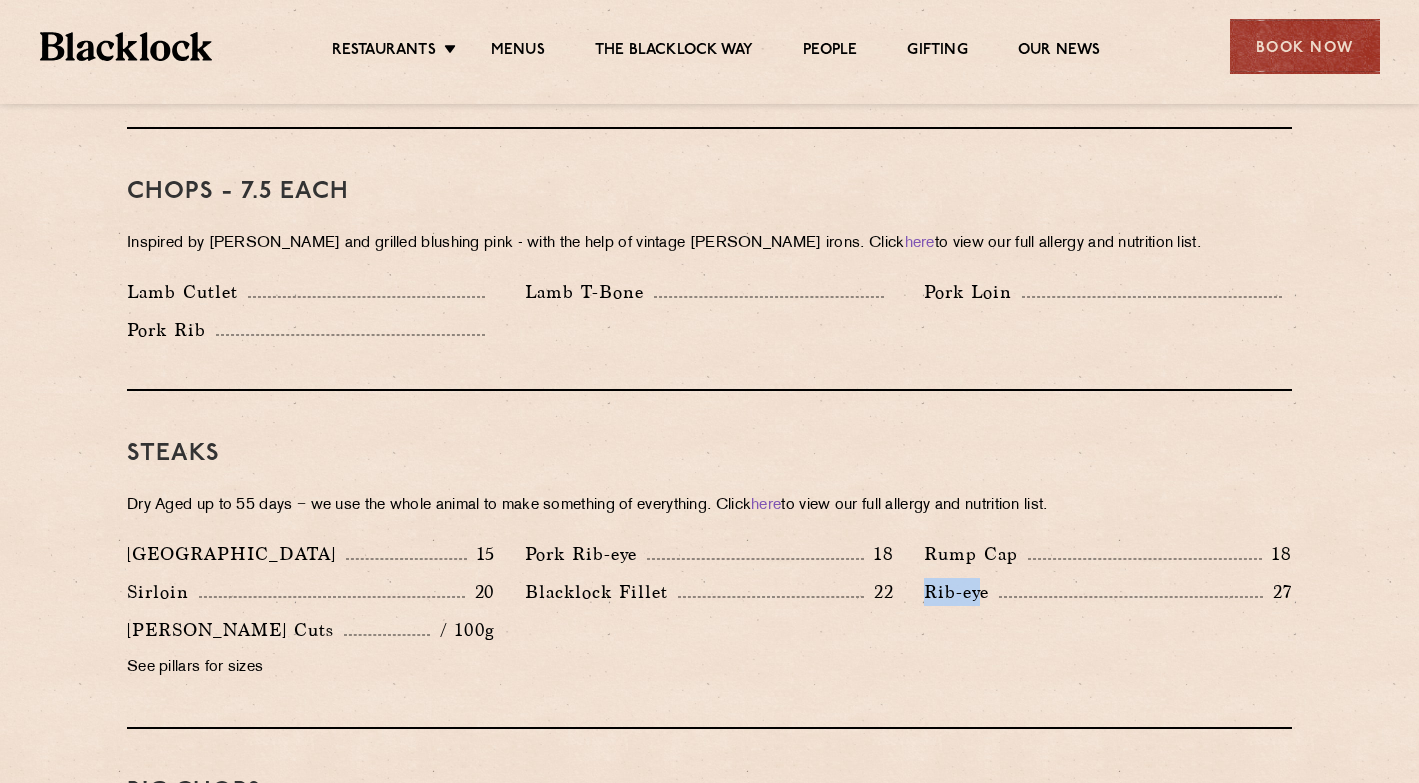 drag, startPoint x: 930, startPoint y: 558, endPoint x: 978, endPoint y: 558, distance: 48 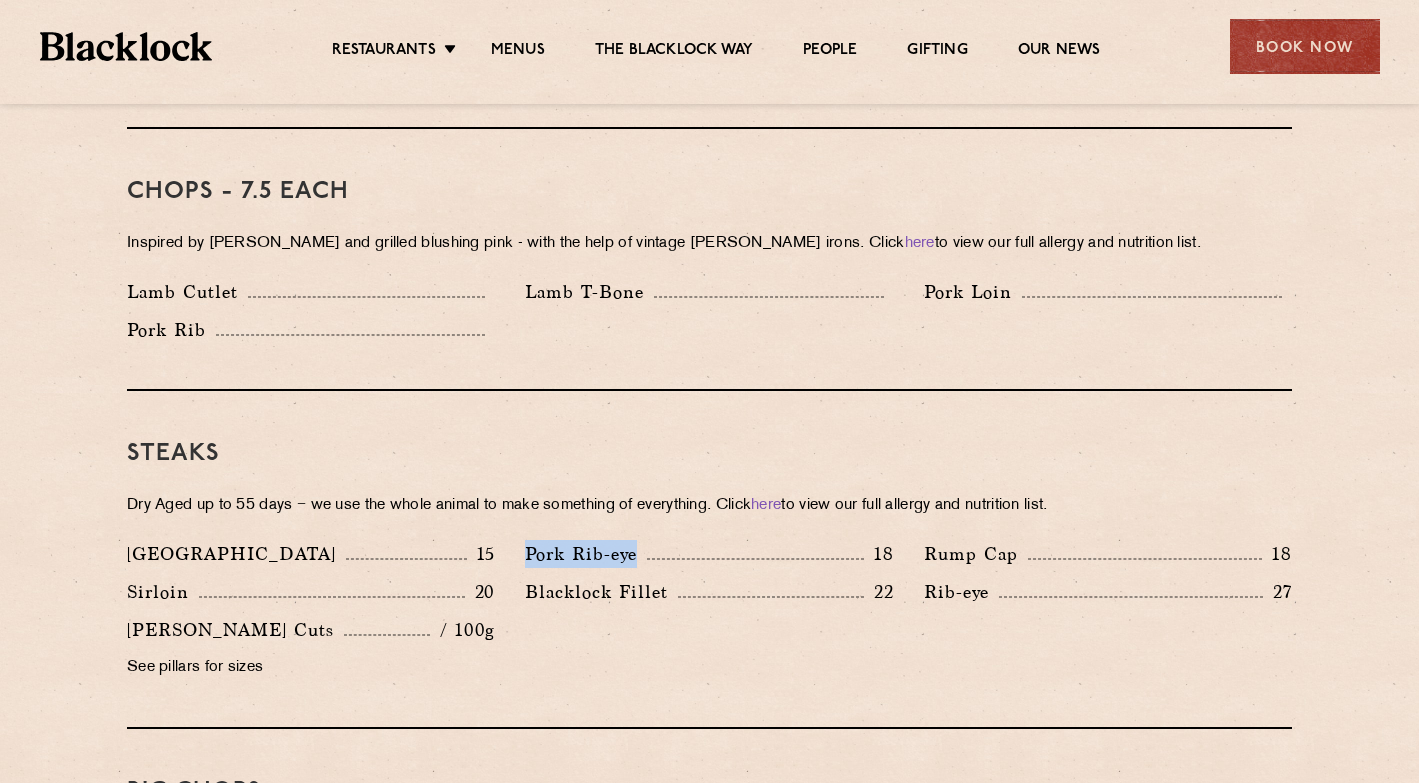 drag, startPoint x: 527, startPoint y: 531, endPoint x: 630, endPoint y: 535, distance: 103.077644 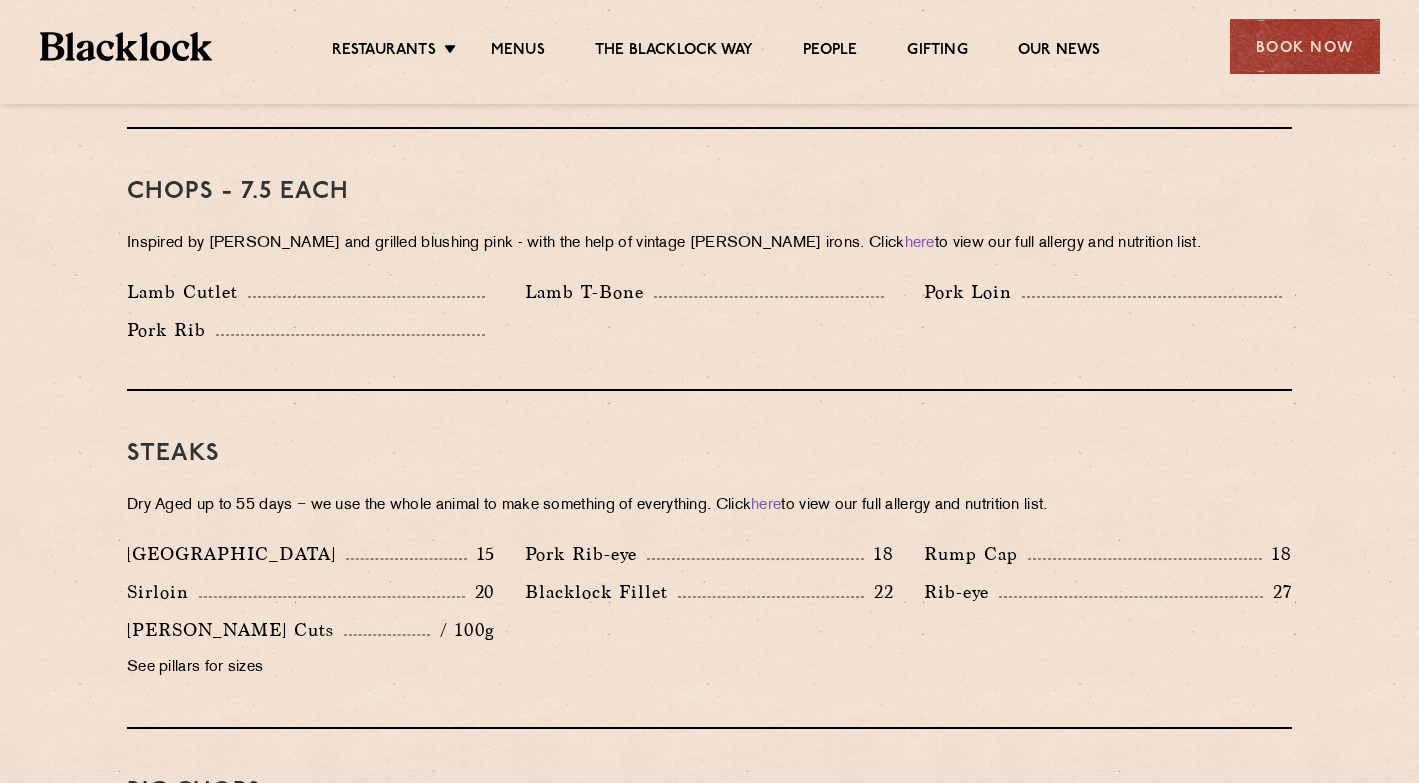 click on "Pork Rib-eye
18" at bounding box center [709, 559] 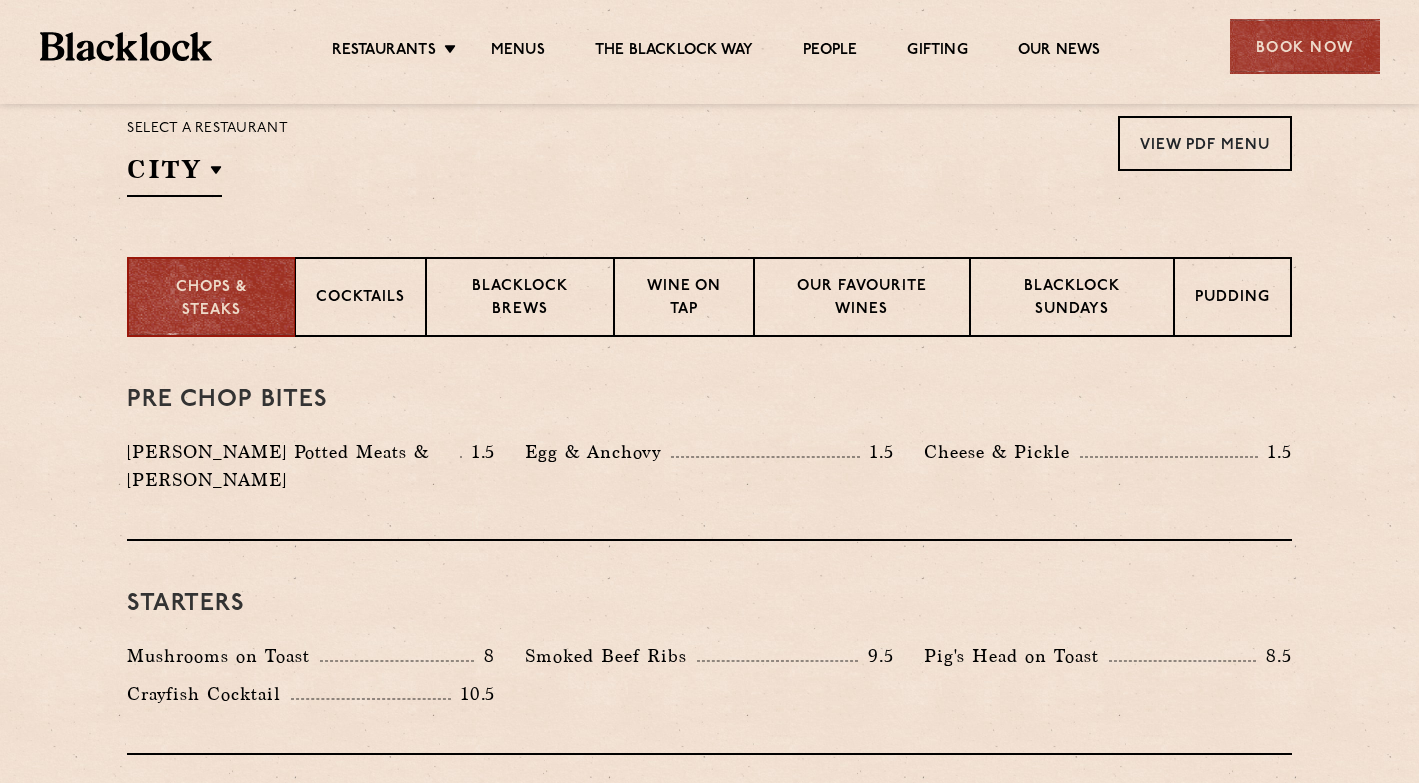 scroll, scrollTop: 743, scrollLeft: 0, axis: vertical 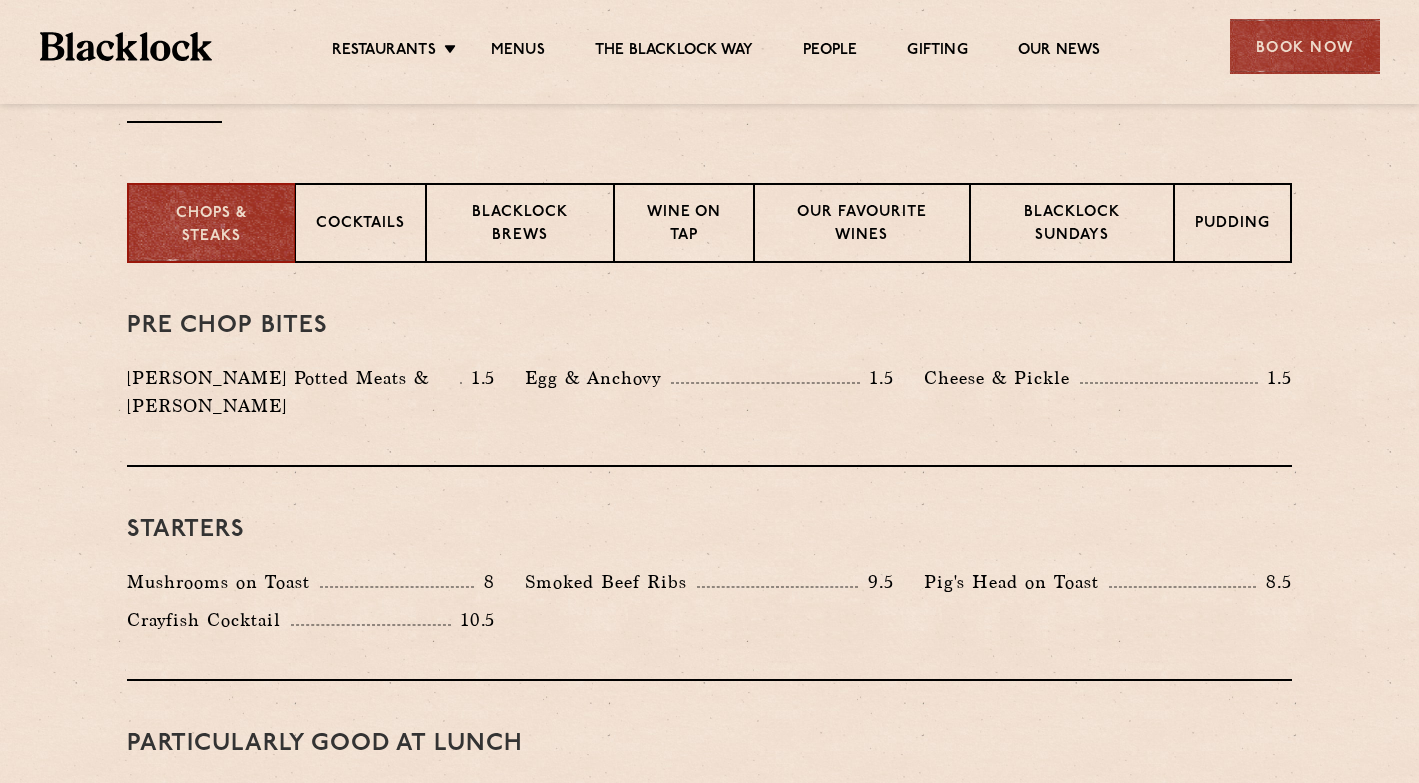 click on "Pre Chop Bites" at bounding box center [709, 326] 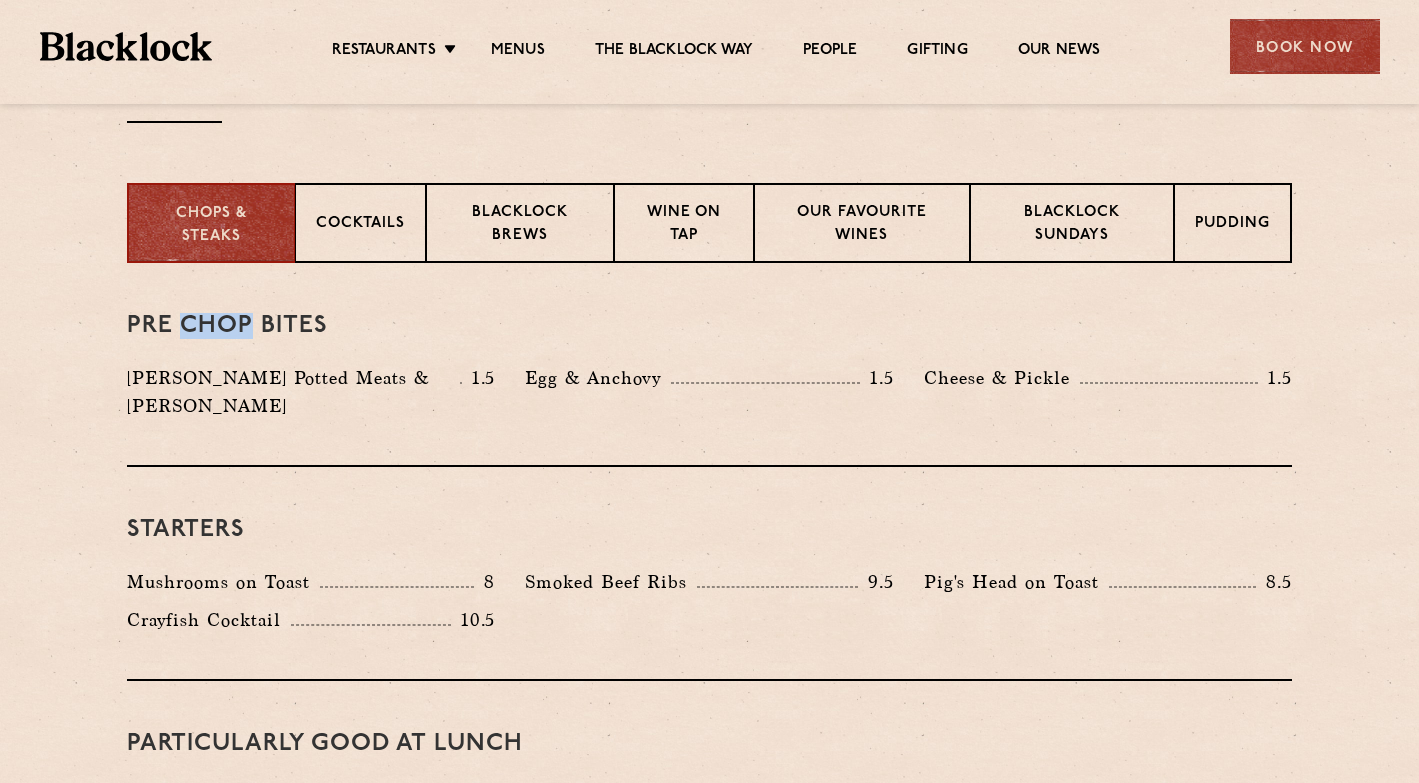 click on "Pre Chop Bites" at bounding box center [709, 326] 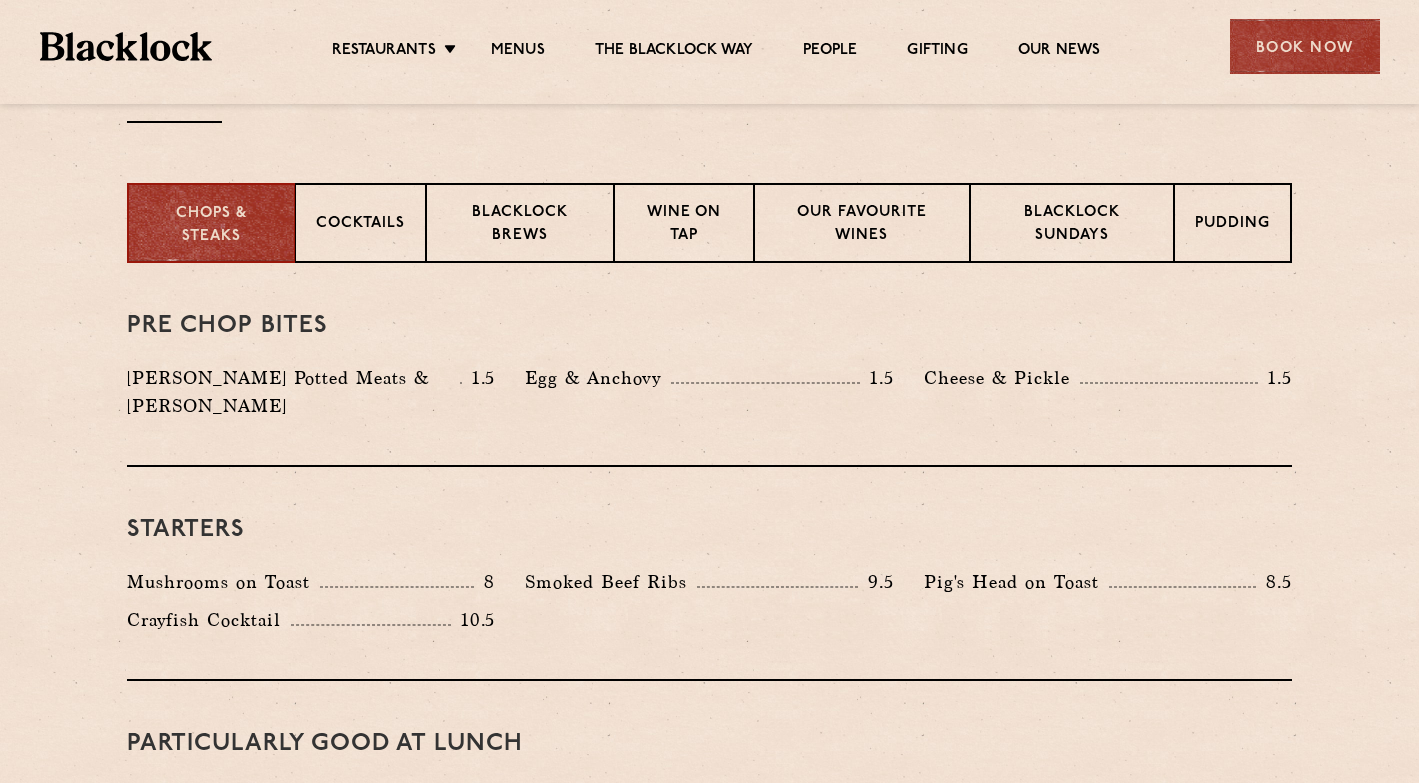 click on "Pre Chop Bites
[PERSON_NAME] Potted Meats & Kimchi
1.5
Egg & Anchovy
1.5
Cheese & Pickle
1.5" at bounding box center [709, 365] 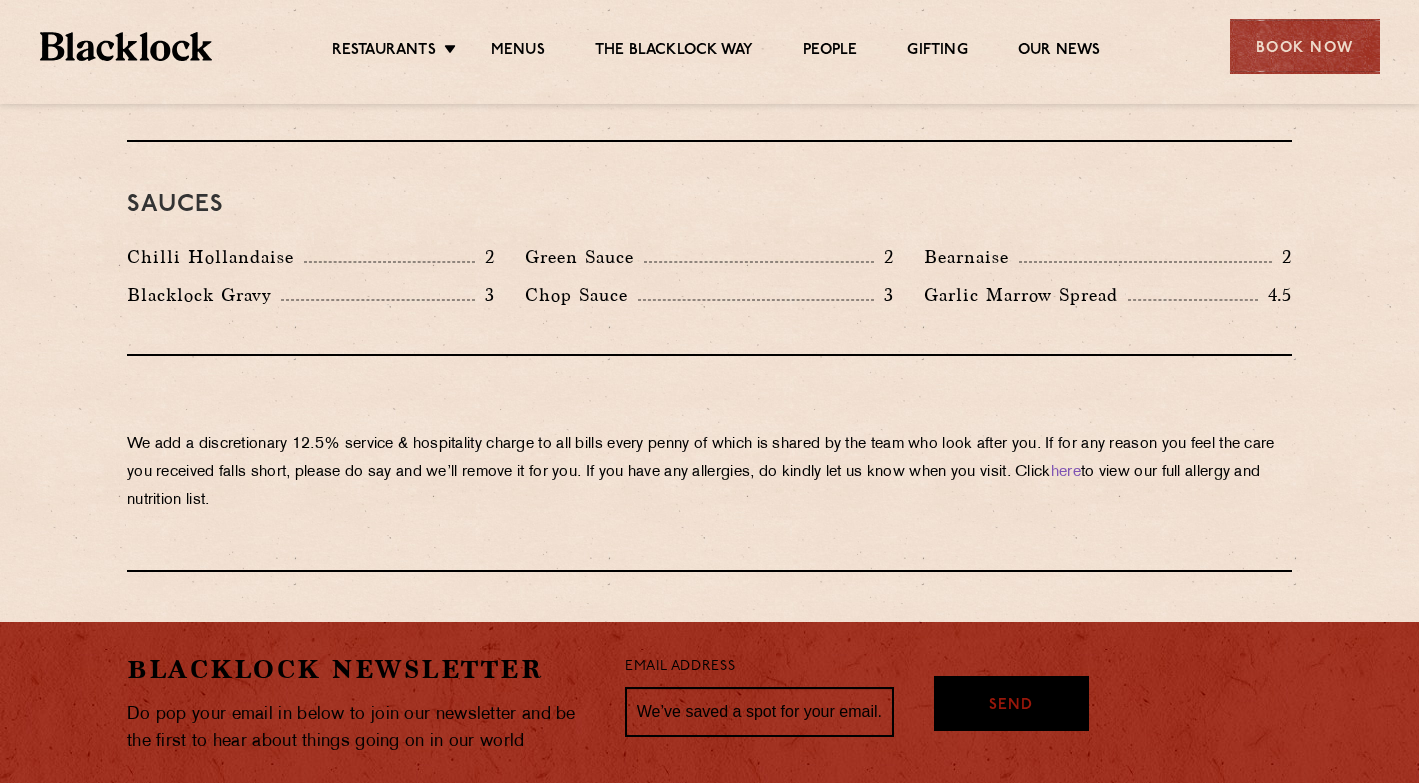 scroll, scrollTop: 3383, scrollLeft: 0, axis: vertical 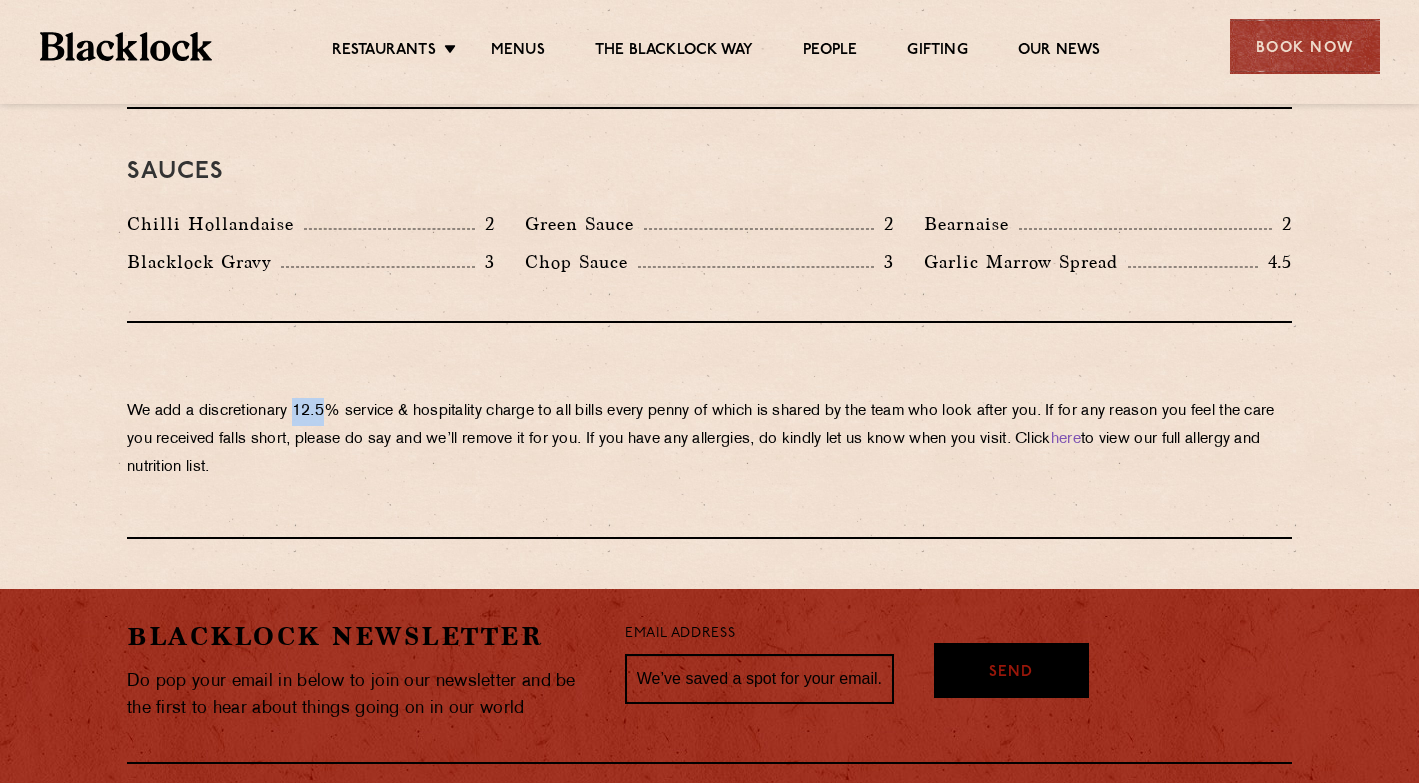 drag, startPoint x: 295, startPoint y: 340, endPoint x: 336, endPoint y: 340, distance: 41 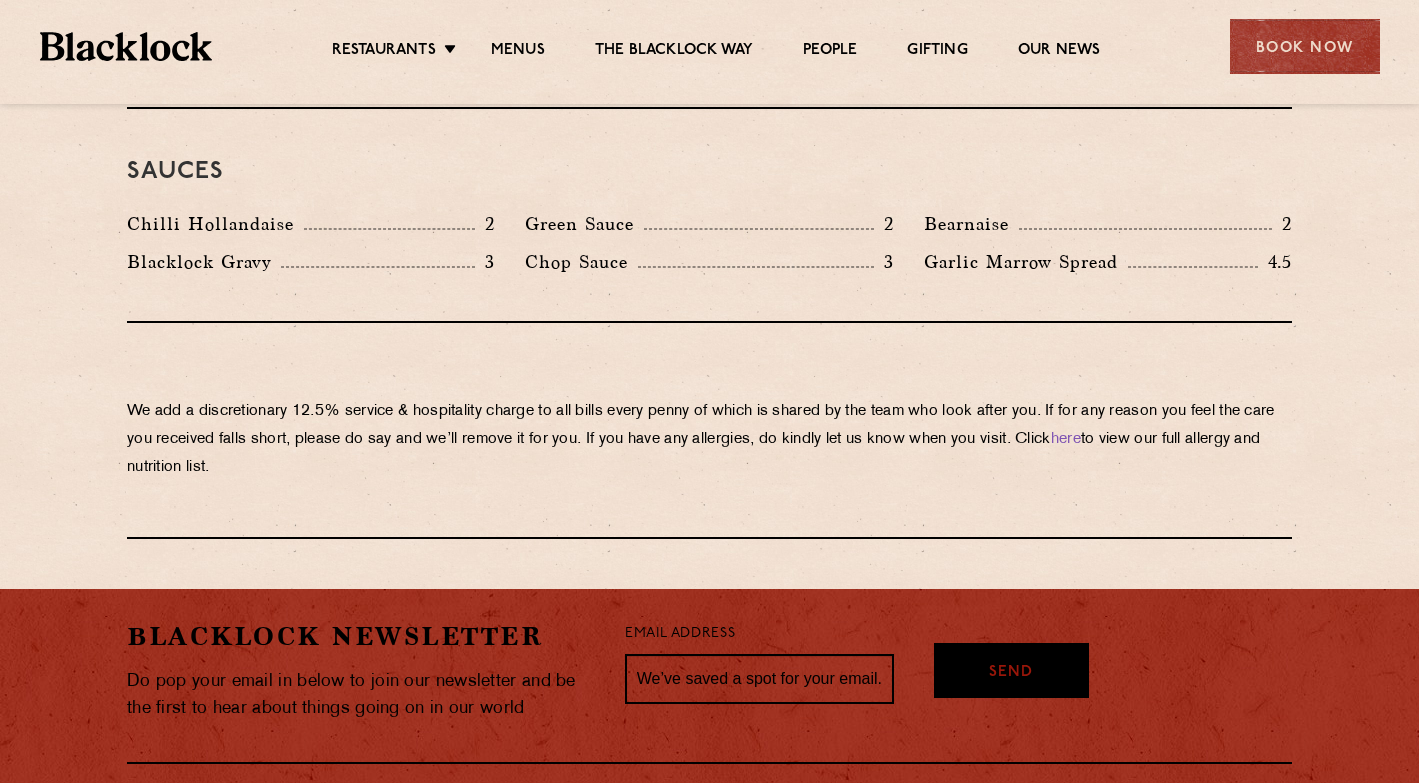 click on "We add a discretionary 12.5% service & hospitality charge to all bills every [PERSON_NAME] of which is shared by the team who look after you. If for any reason you feel the care you received falls short, please do say and we’ll remove it for you. If you have any allergies, do kindly let us know when you visit.  Click  here  to view our full allergy and nutrition list." at bounding box center [709, 440] 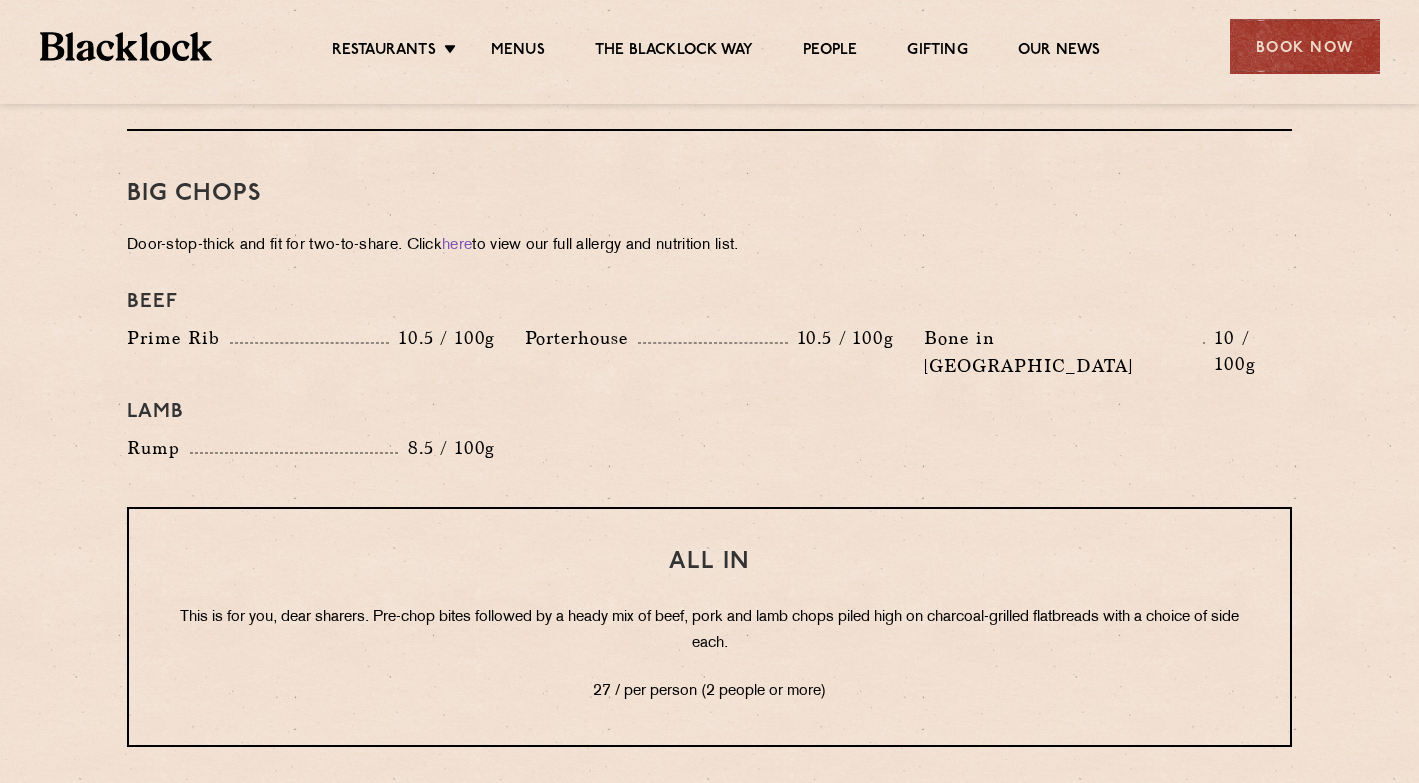scroll, scrollTop: 2200, scrollLeft: 0, axis: vertical 